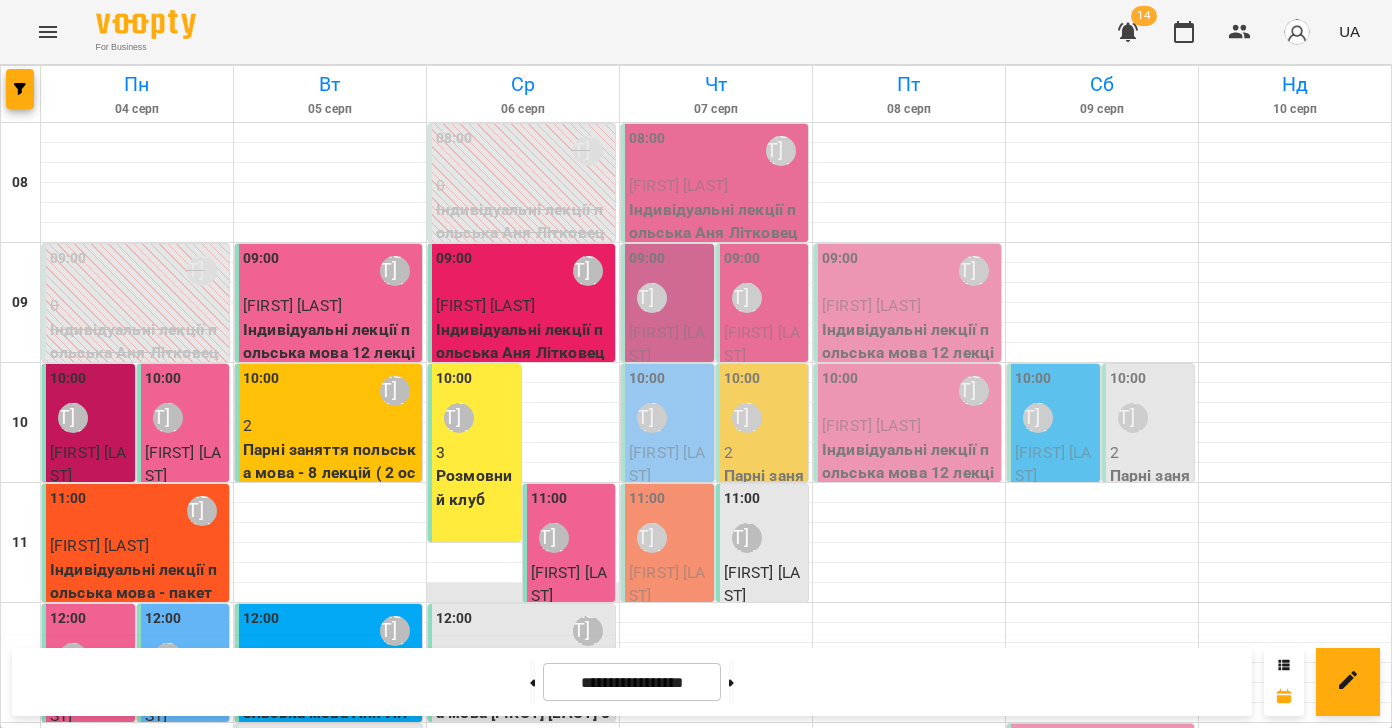 scroll, scrollTop: 0, scrollLeft: 0, axis: both 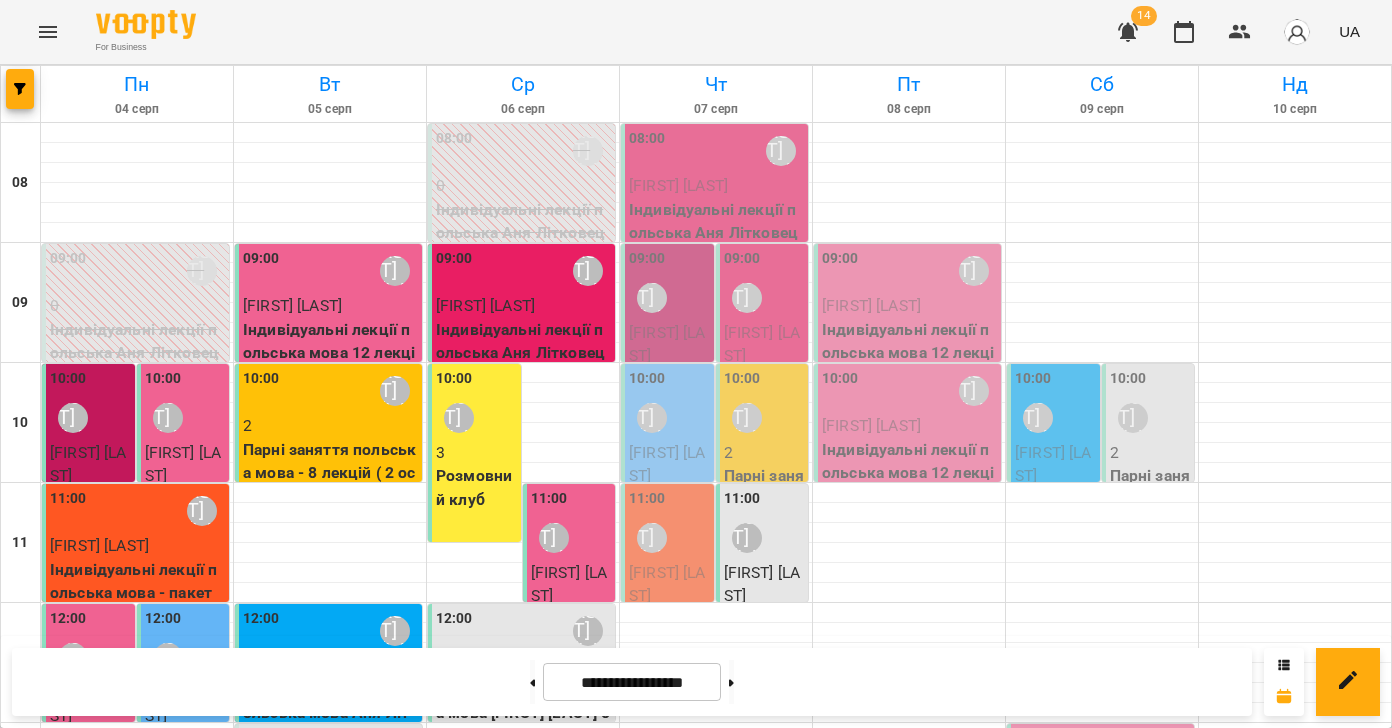 click on "Парні заняття польська мова [FIRST] [LAST] 8 занять" at bounding box center (523, 713) 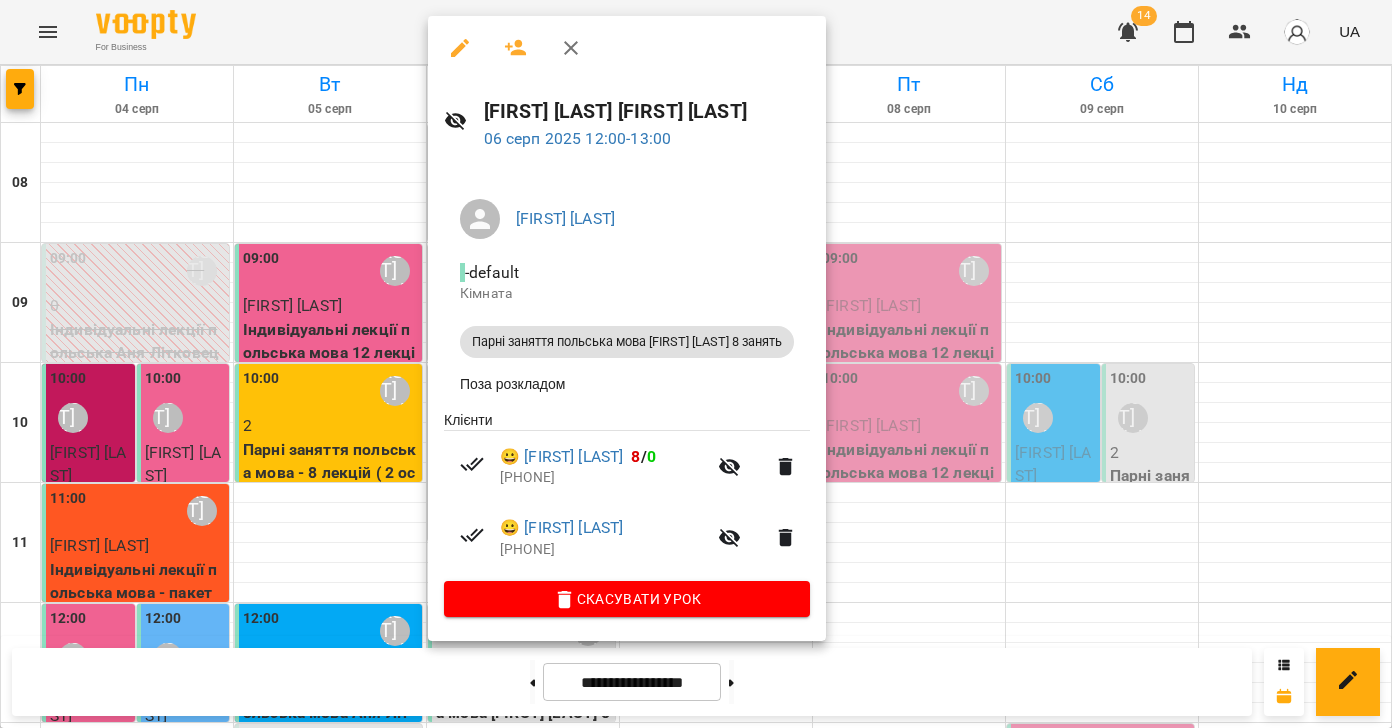click 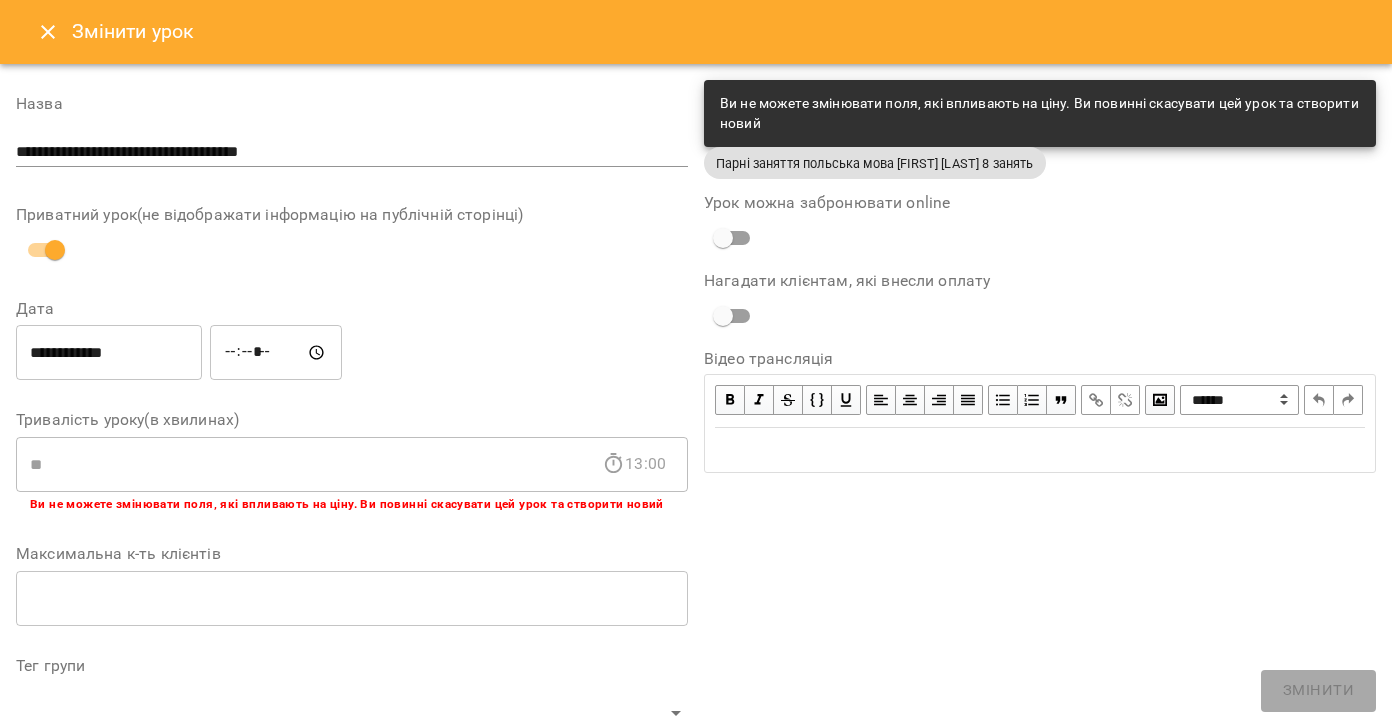 drag, startPoint x: 45, startPoint y: 29, endPoint x: 69, endPoint y: 40, distance: 26.400757 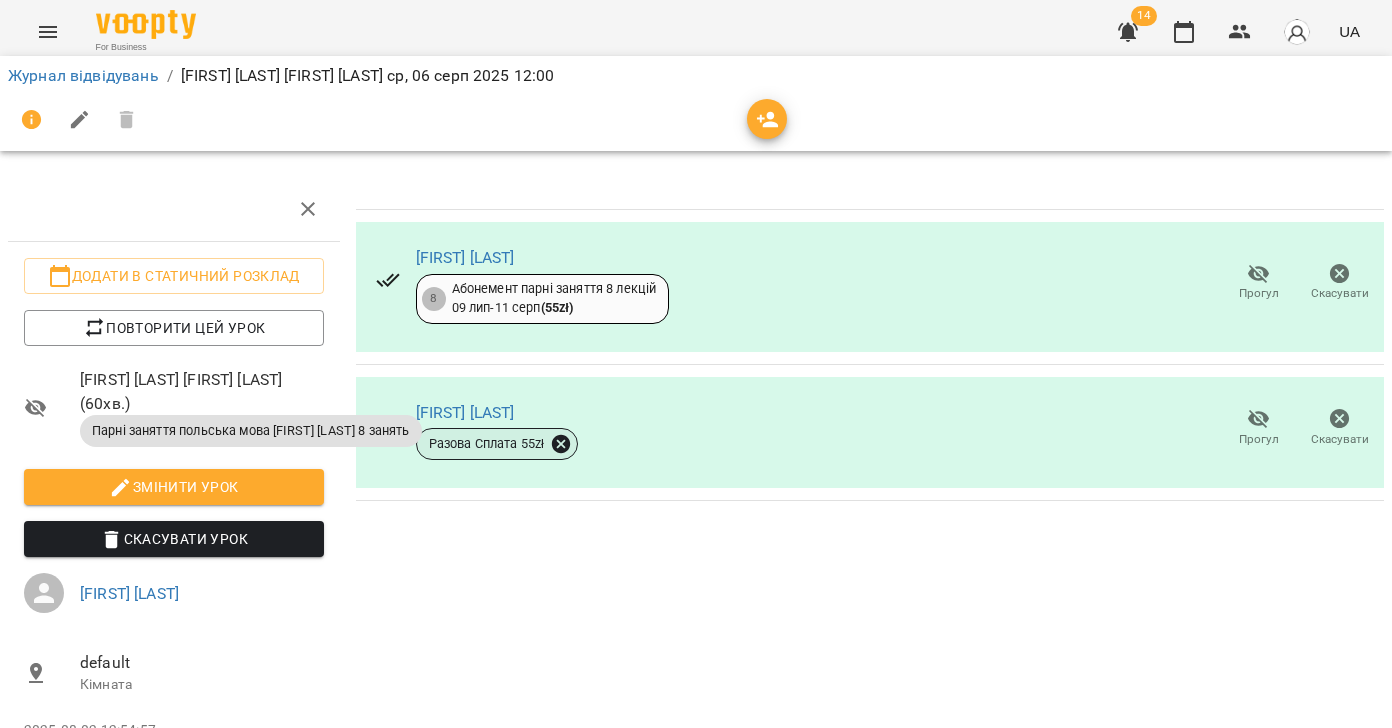 click 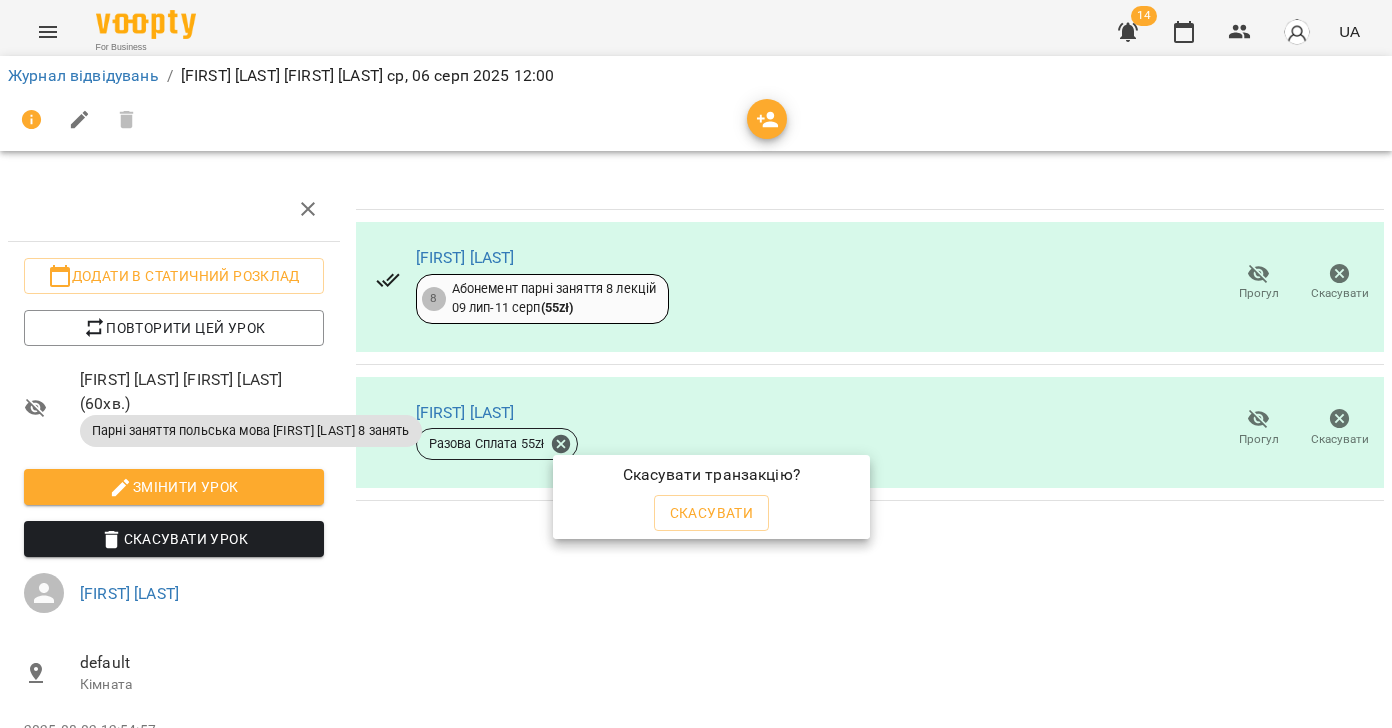 click on "Скасувати" at bounding box center [712, 513] 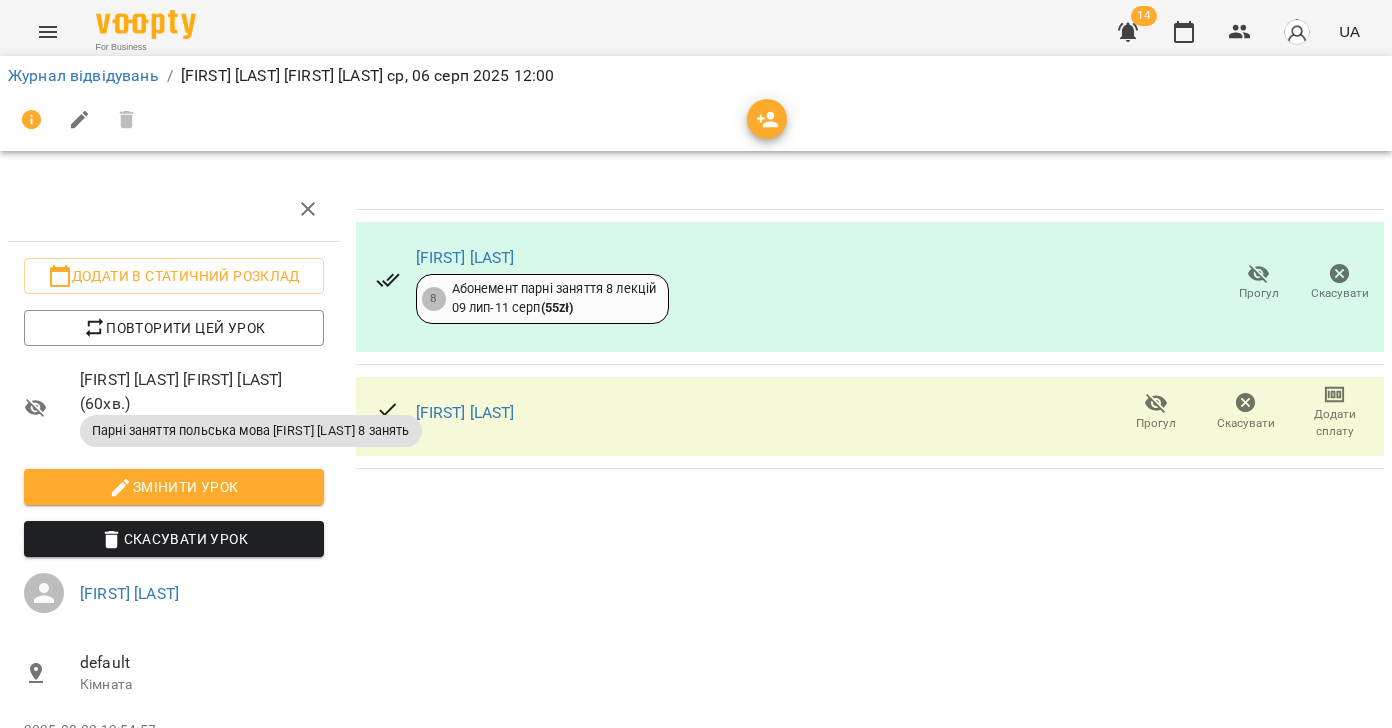 click on "Додати сплату" at bounding box center [1335, 423] 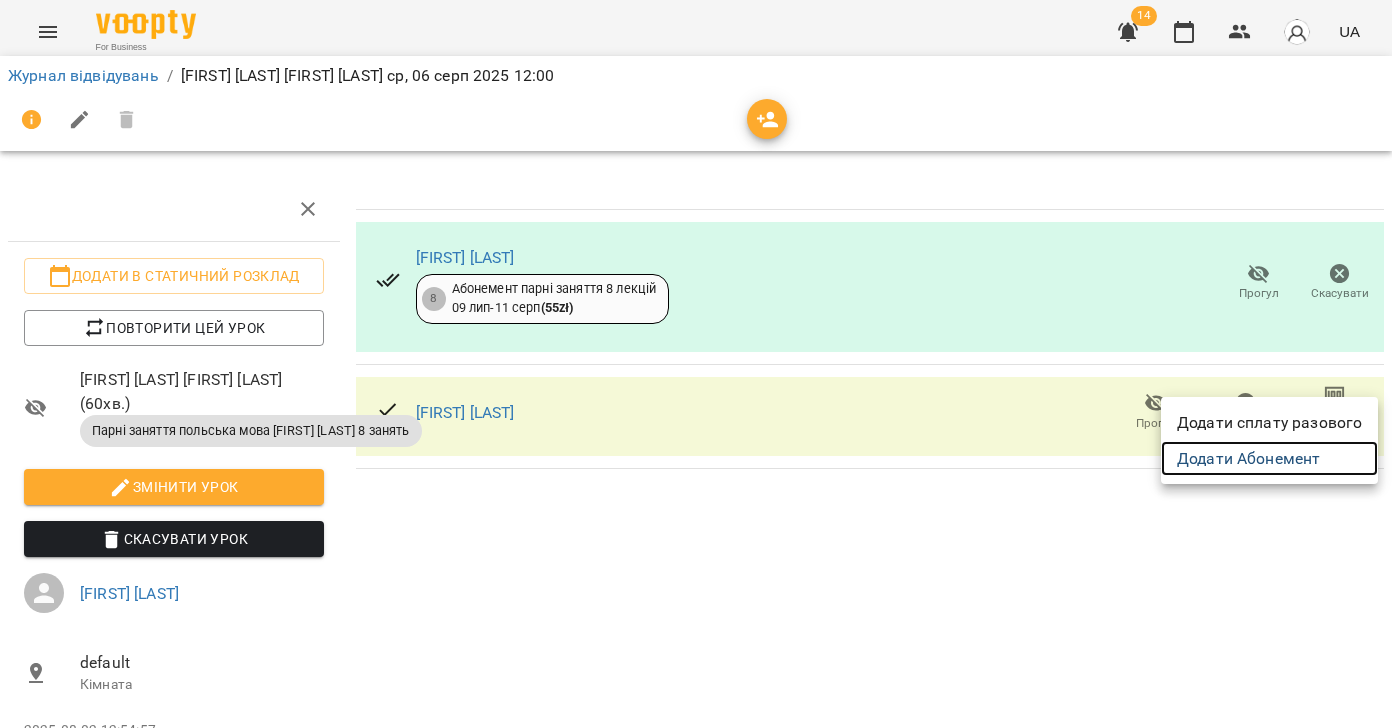 click on "Додати Абонемент" at bounding box center (1269, 459) 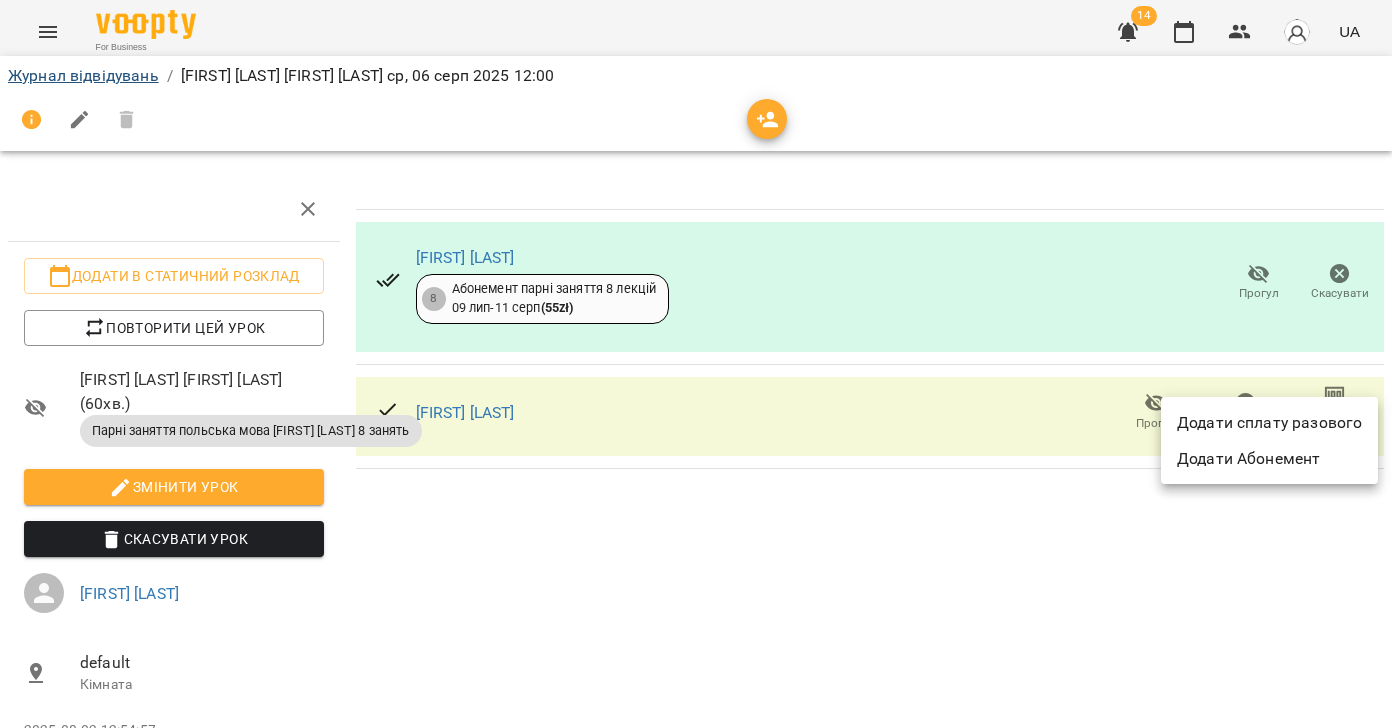click at bounding box center [696, 364] 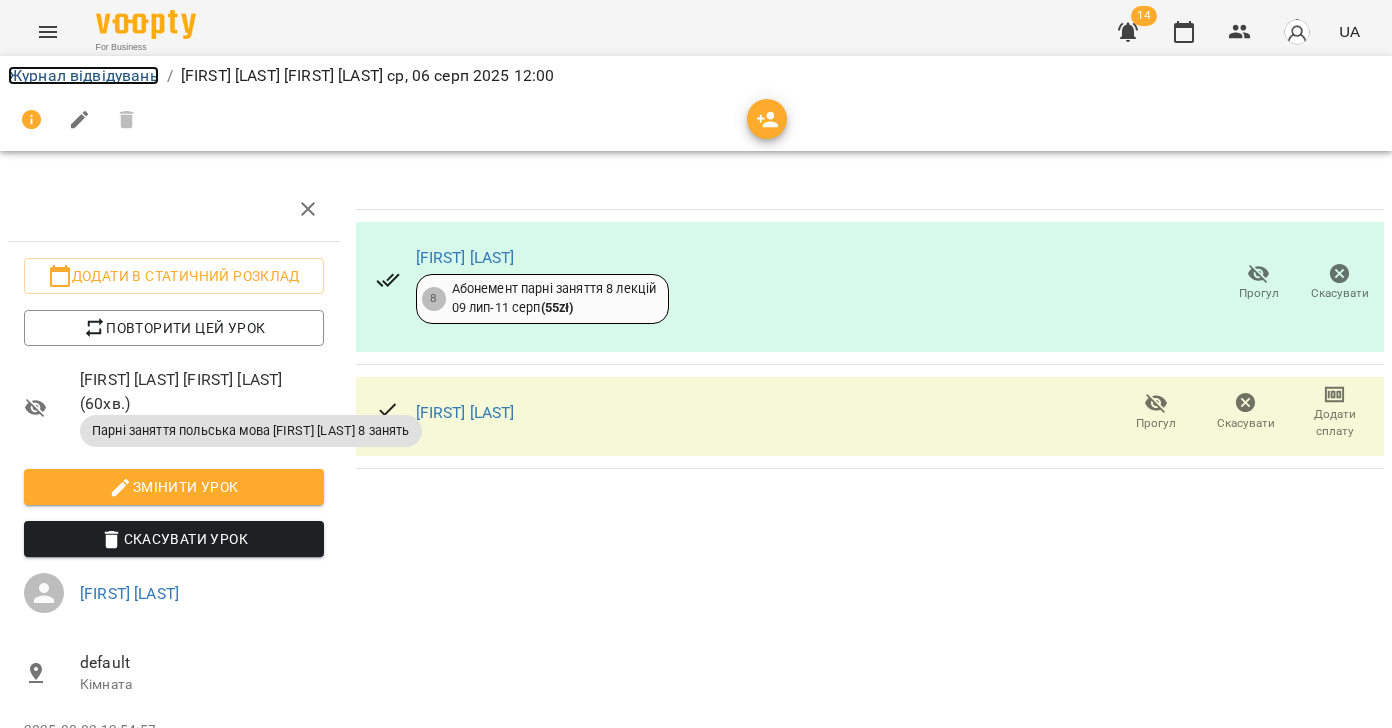 click on "Журнал відвідувань" at bounding box center [83, 75] 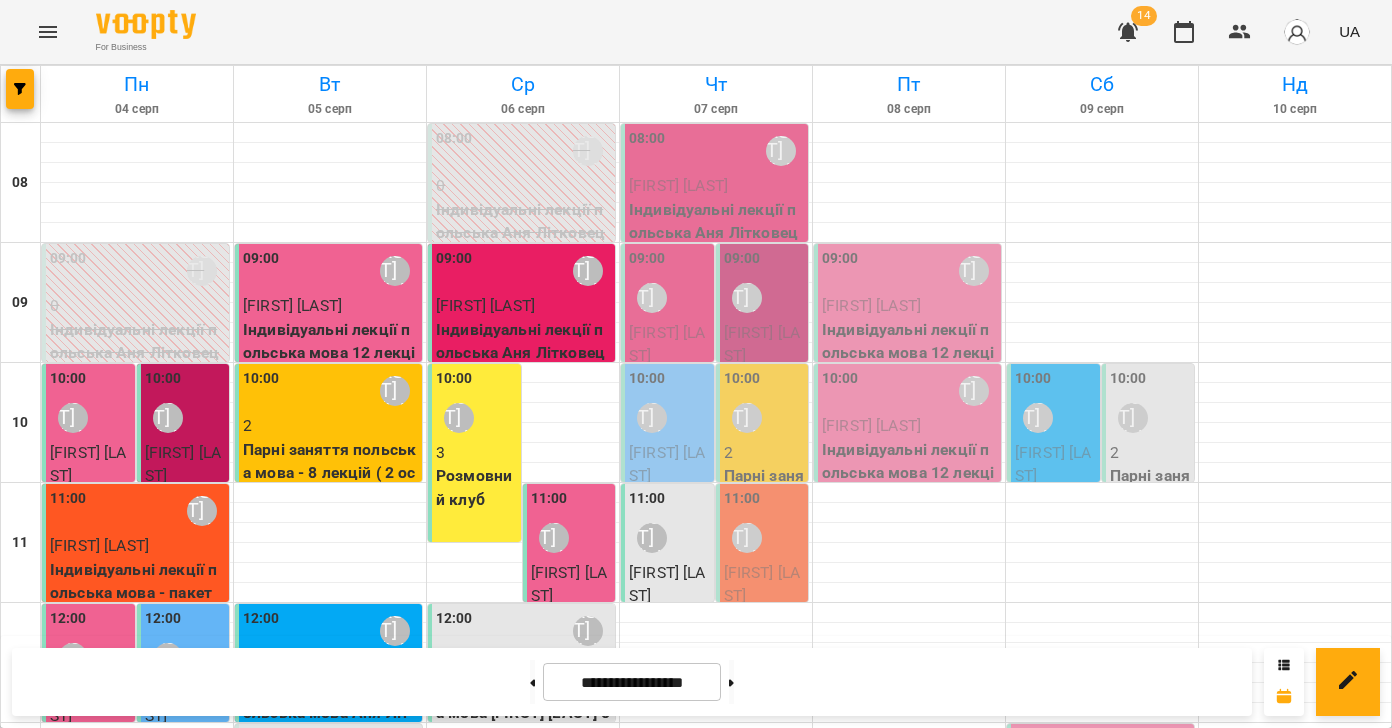scroll, scrollTop: 0, scrollLeft: 0, axis: both 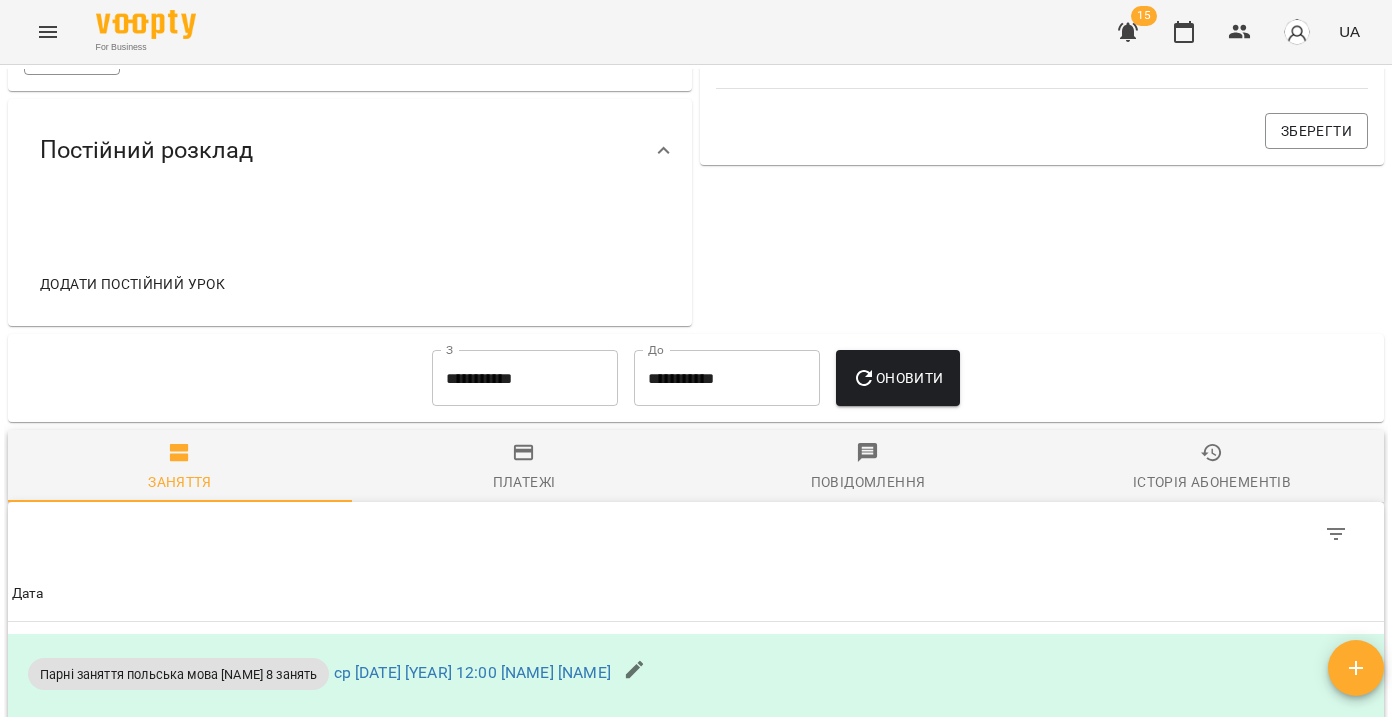 click on "Історія абонементів" at bounding box center (1212, 468) 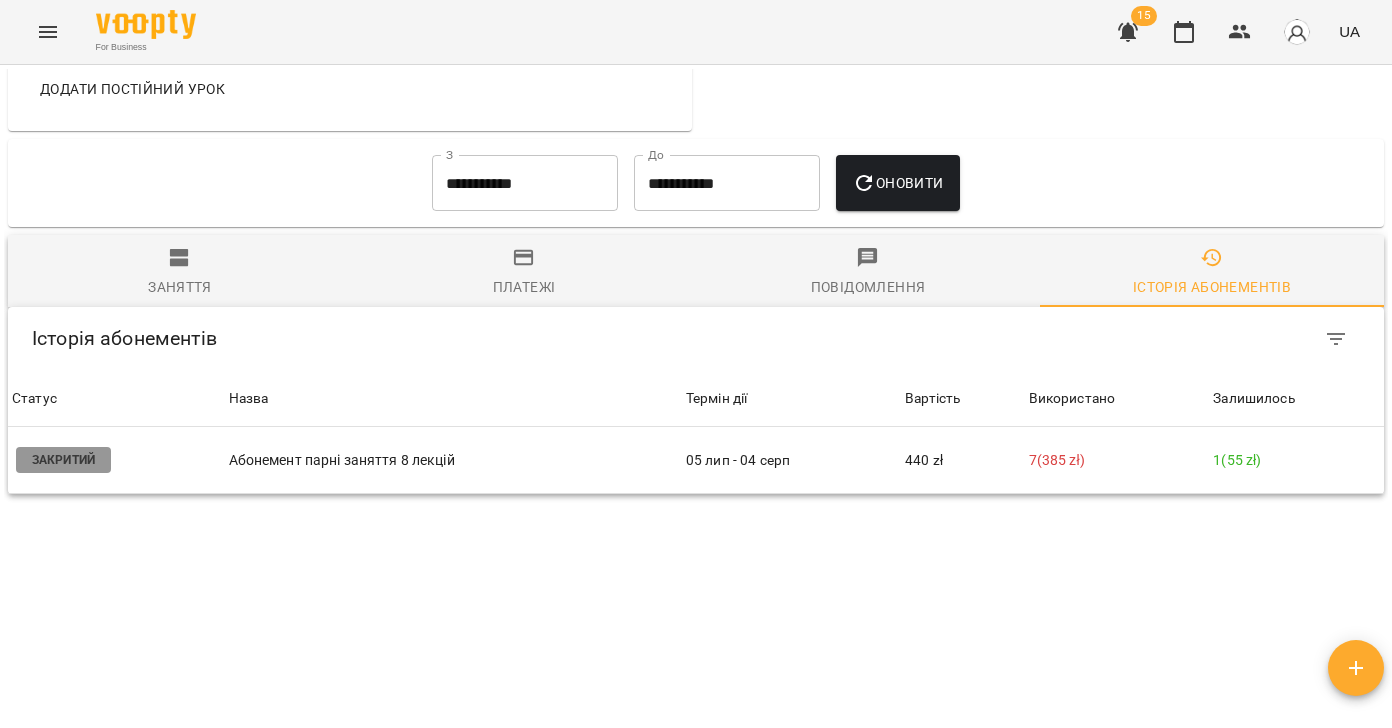 scroll, scrollTop: 1075, scrollLeft: 0, axis: vertical 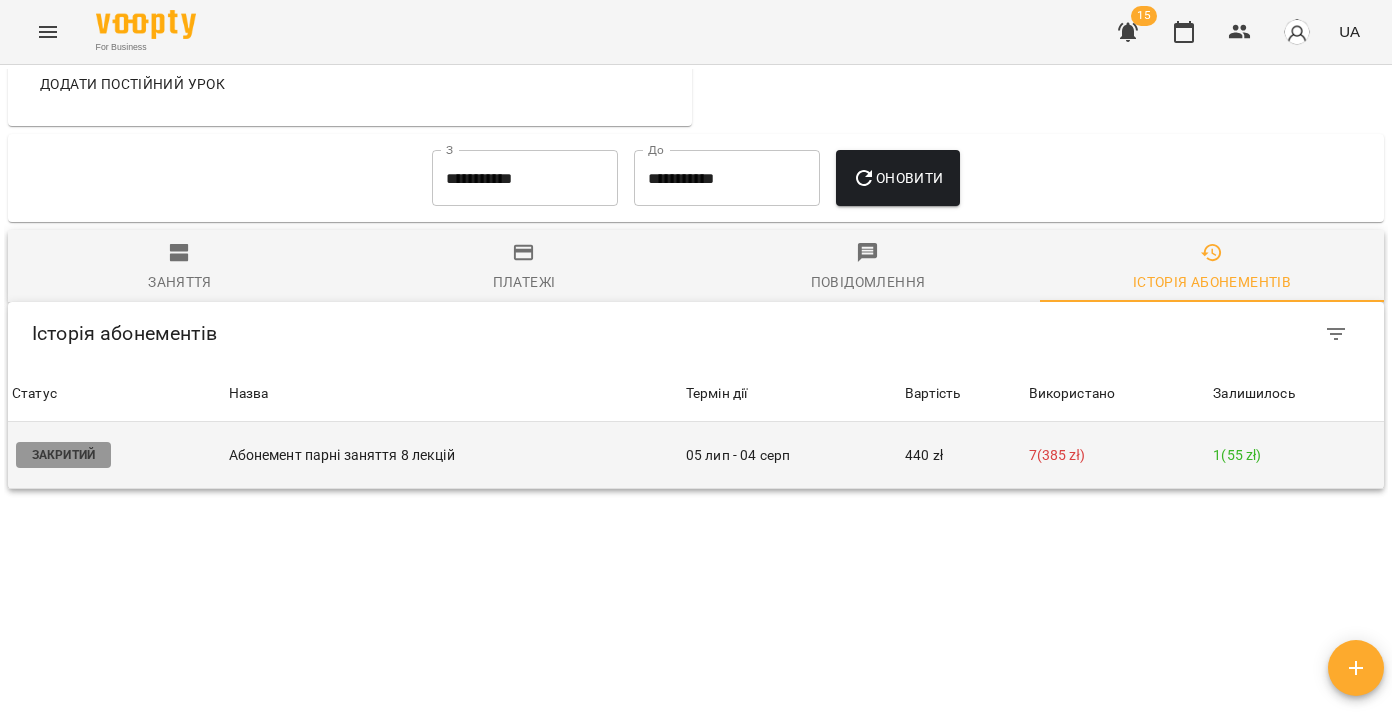 click on "05 лип - 04 серп" at bounding box center (791, 455) 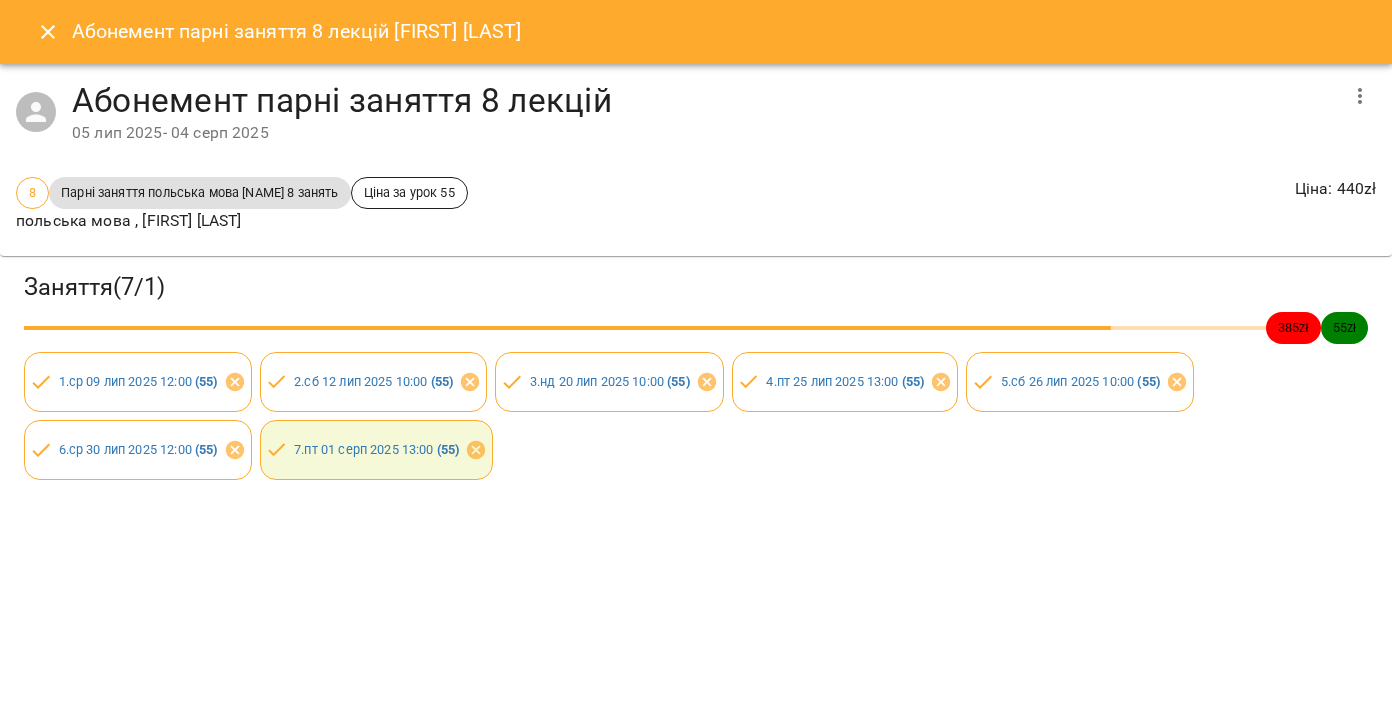 click 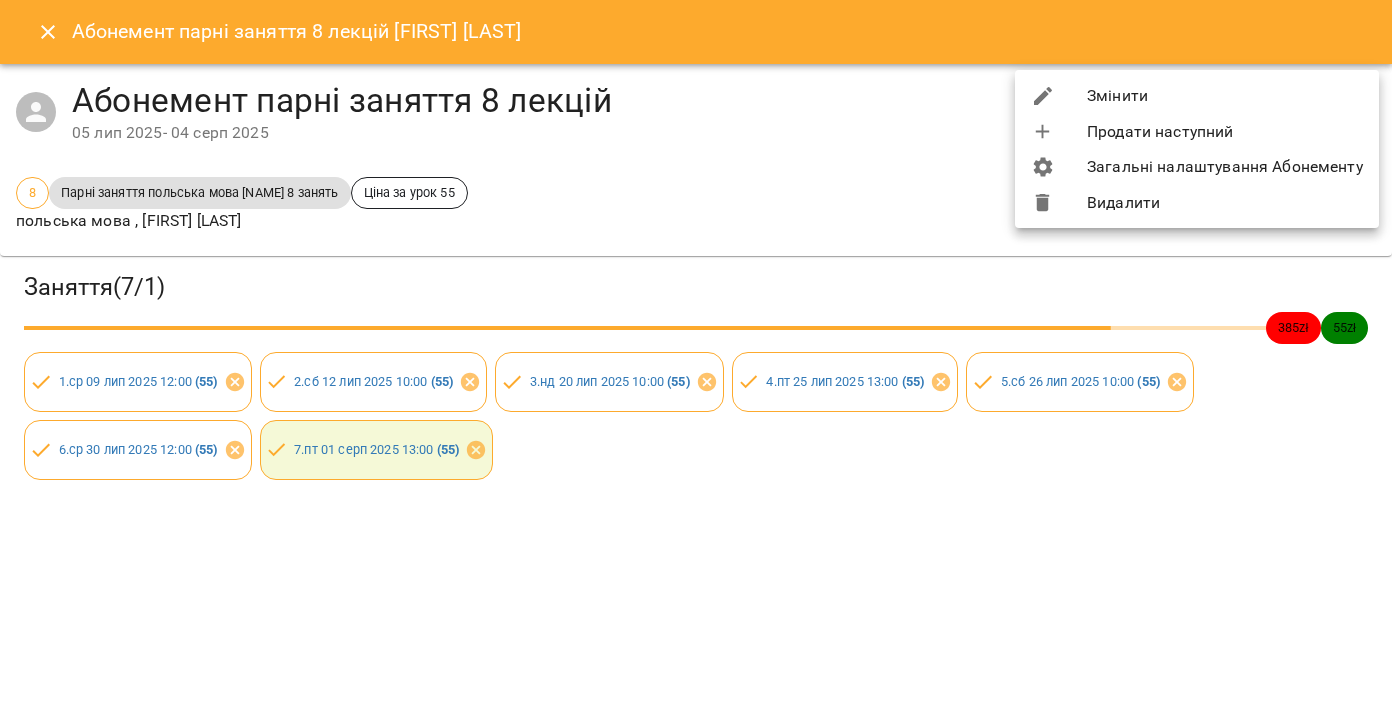 click on "Змінити" at bounding box center [1197, 96] 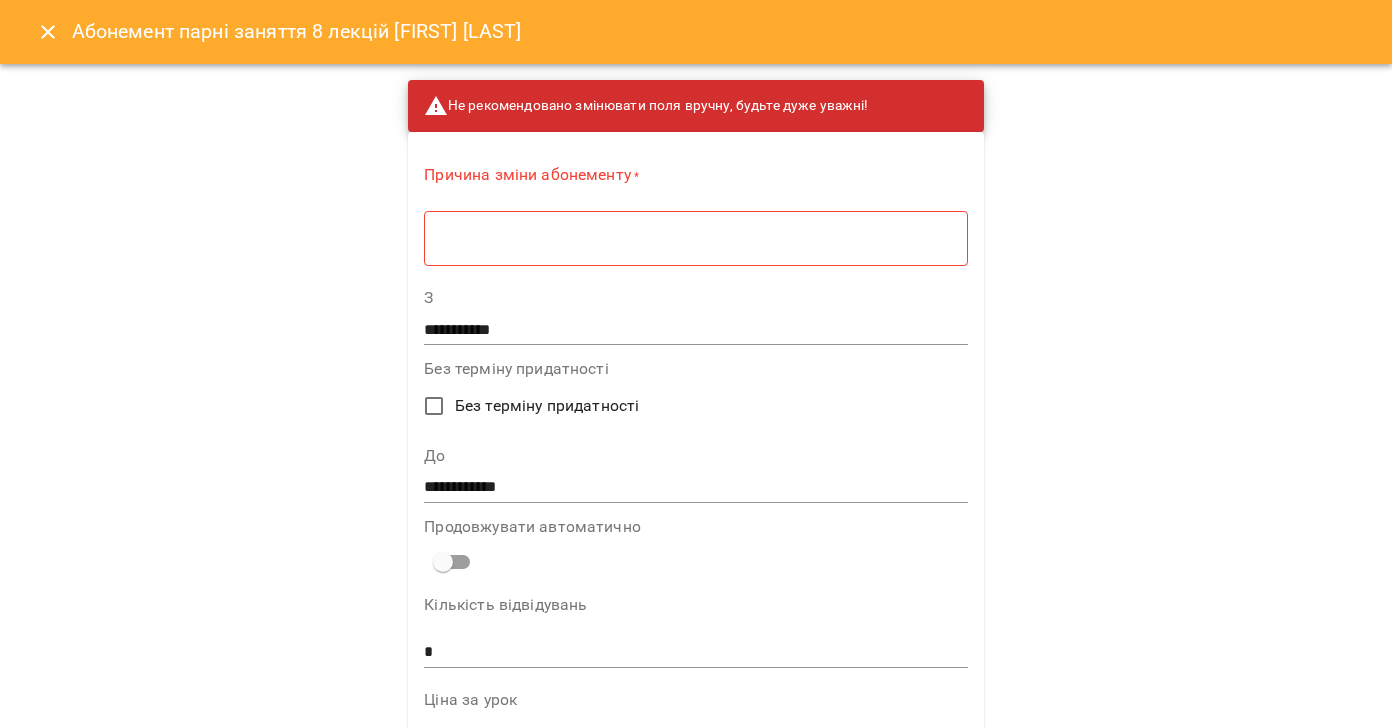 click at bounding box center (695, 238) 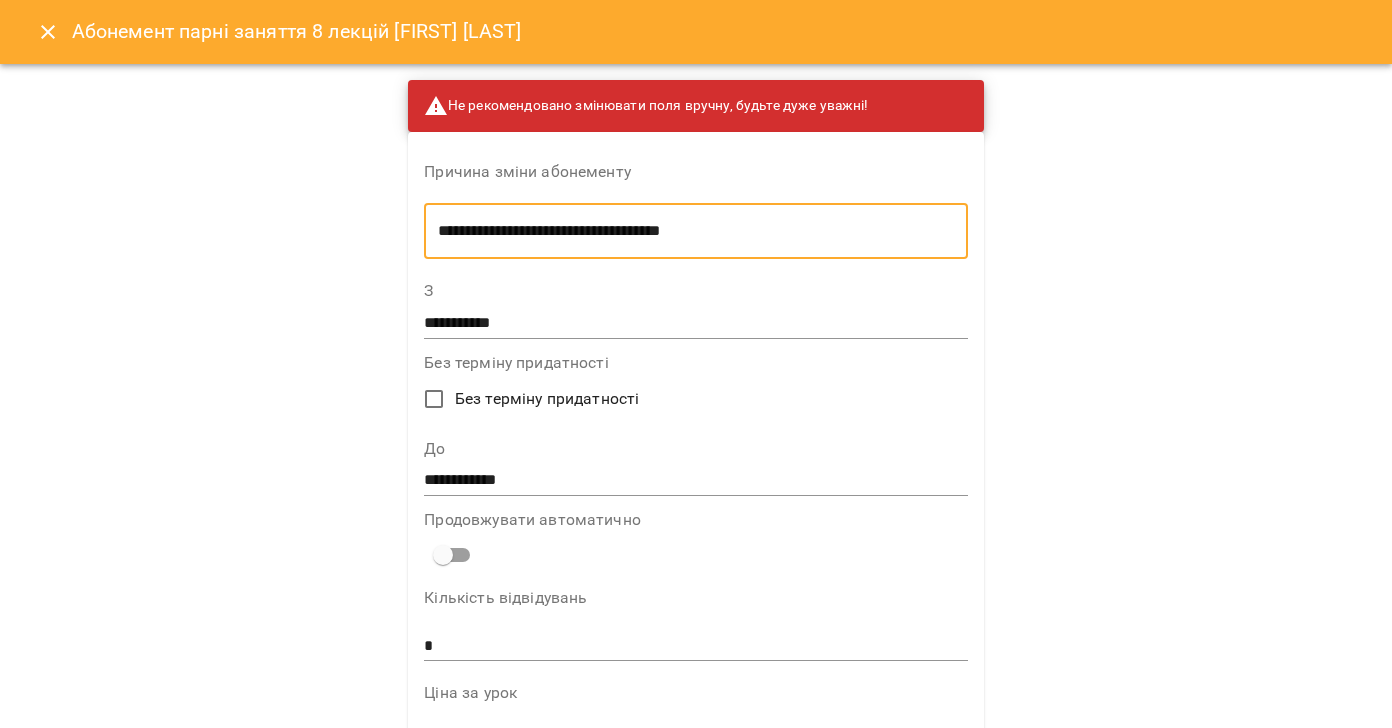 click on "**********" at bounding box center (685, 231) 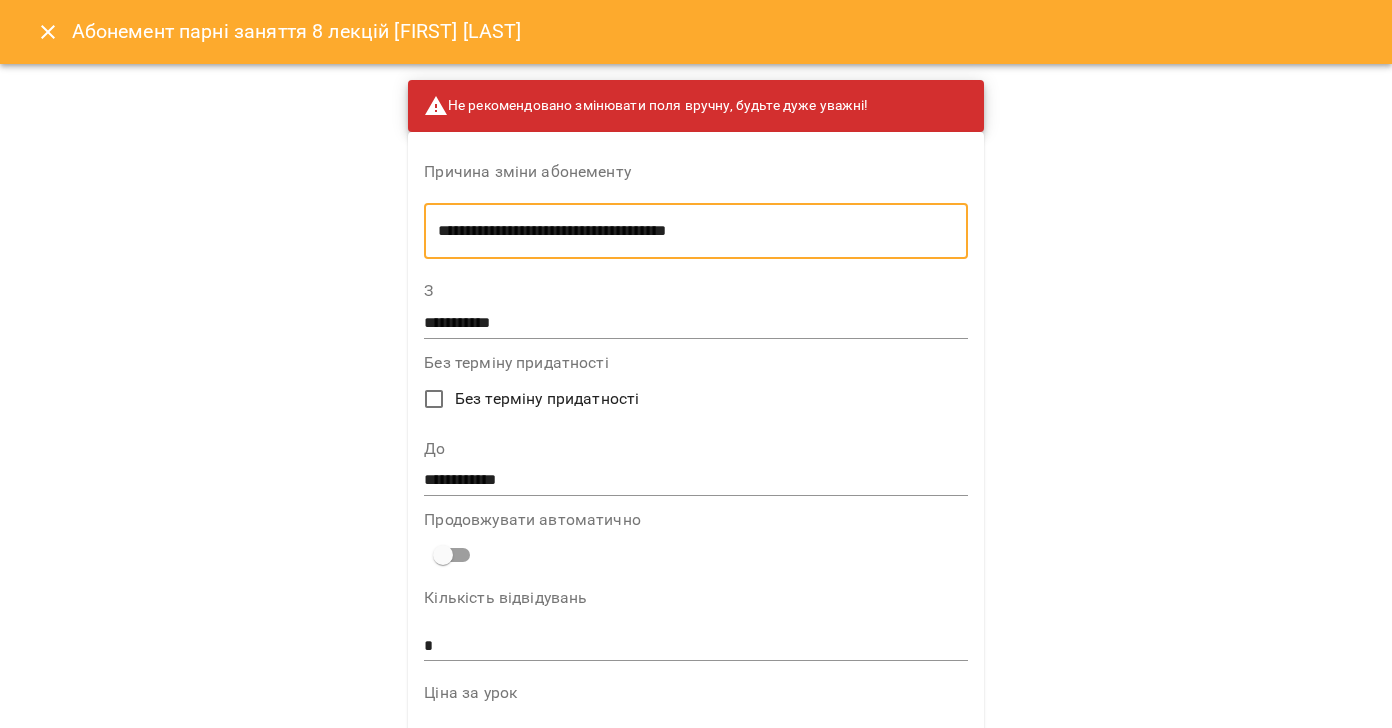 type on "**********" 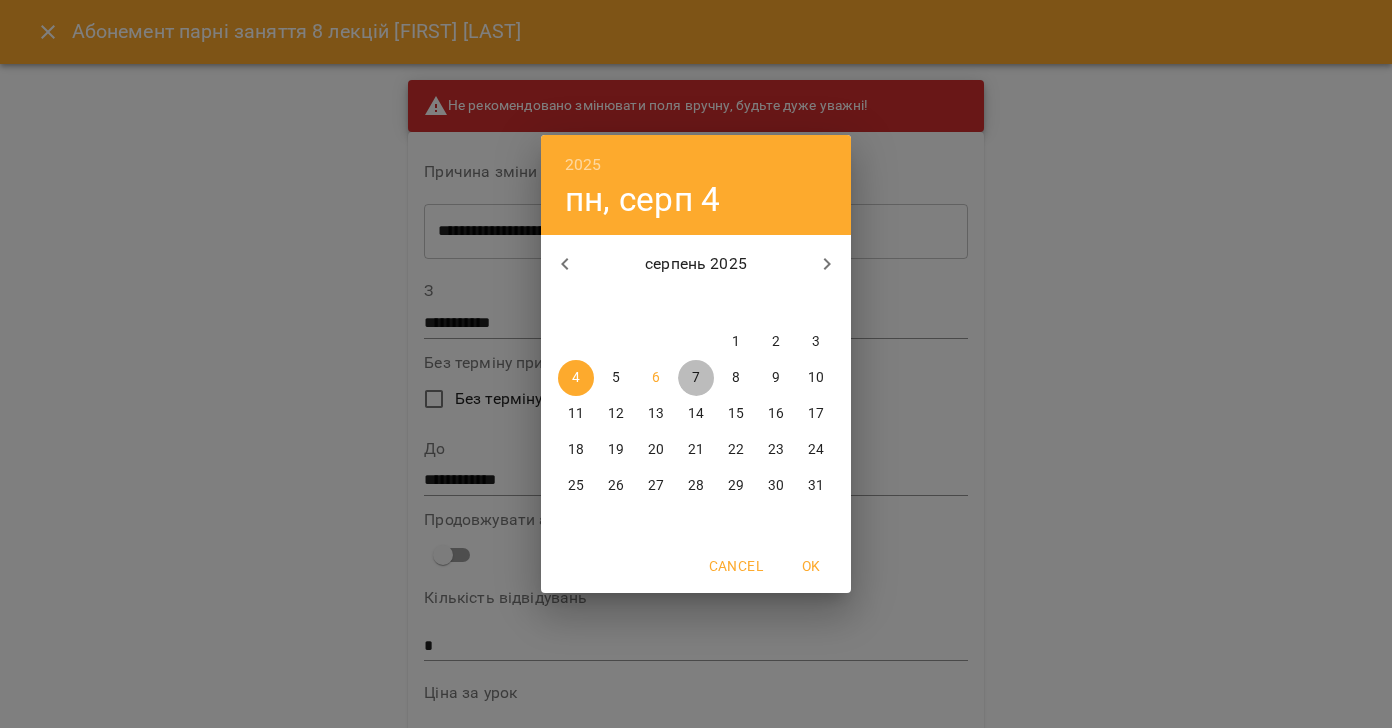 click on "7" at bounding box center [696, 378] 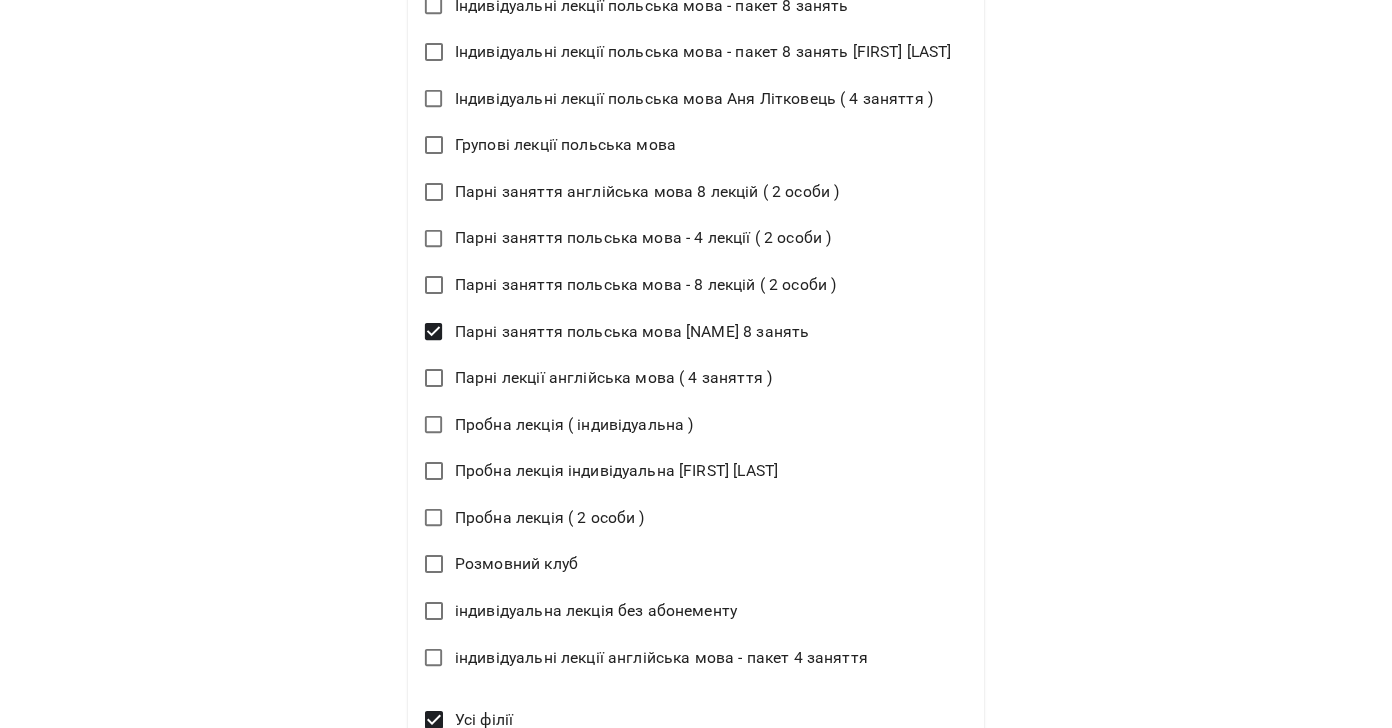 scroll, scrollTop: 1335, scrollLeft: 0, axis: vertical 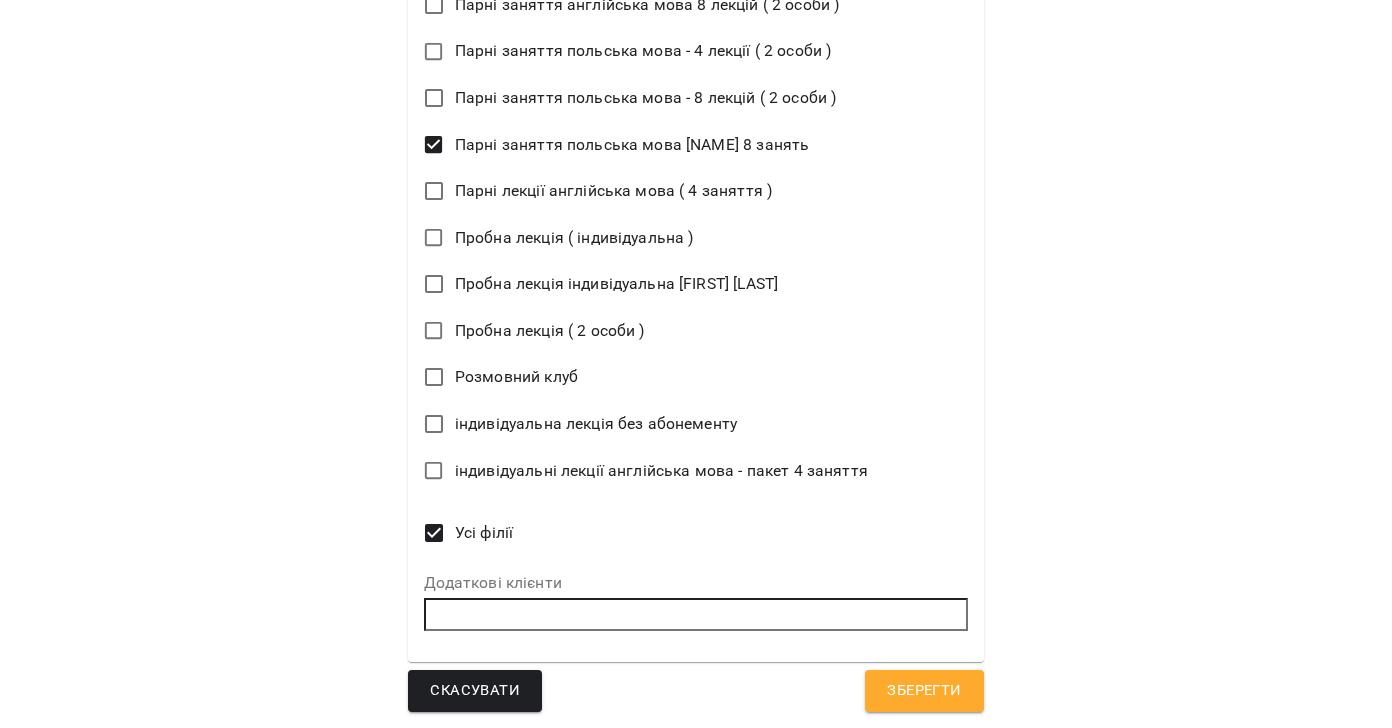 click on "Зберегти" at bounding box center (924, 691) 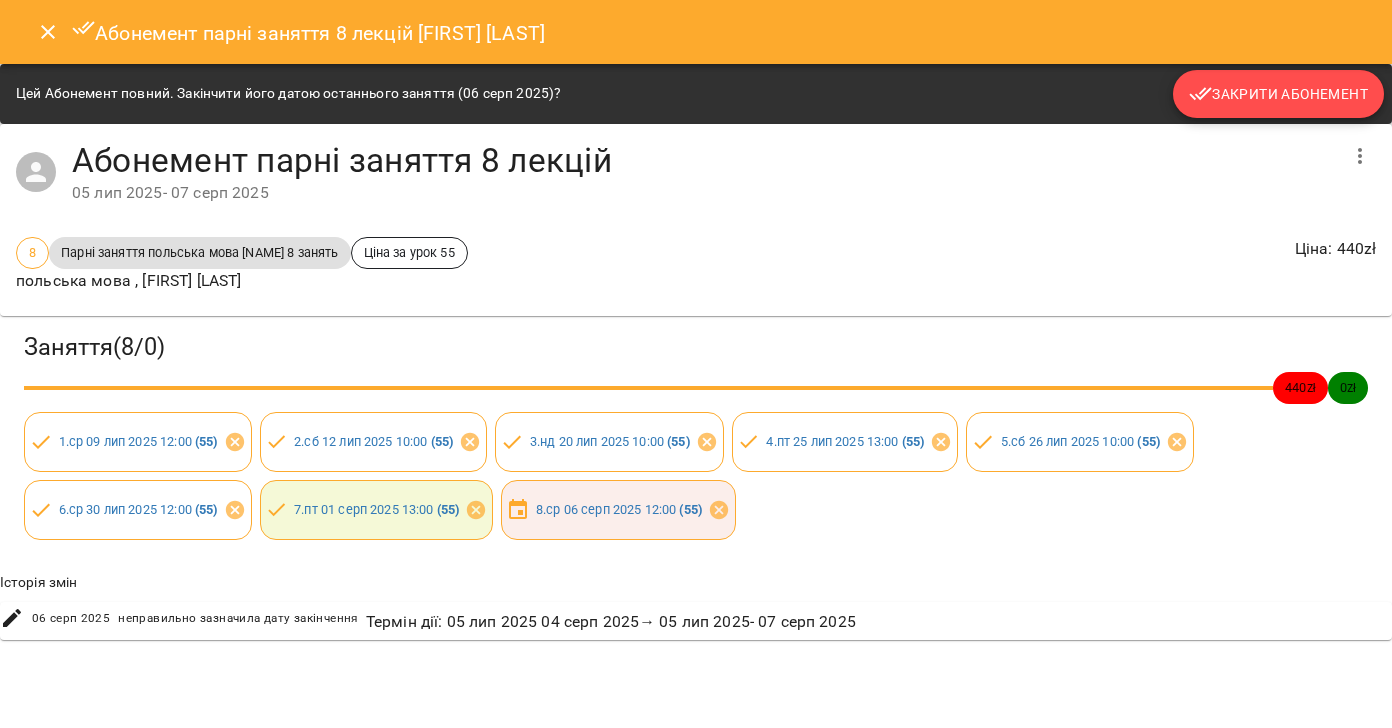 click on "Закрити Абонемент" at bounding box center (1278, 94) 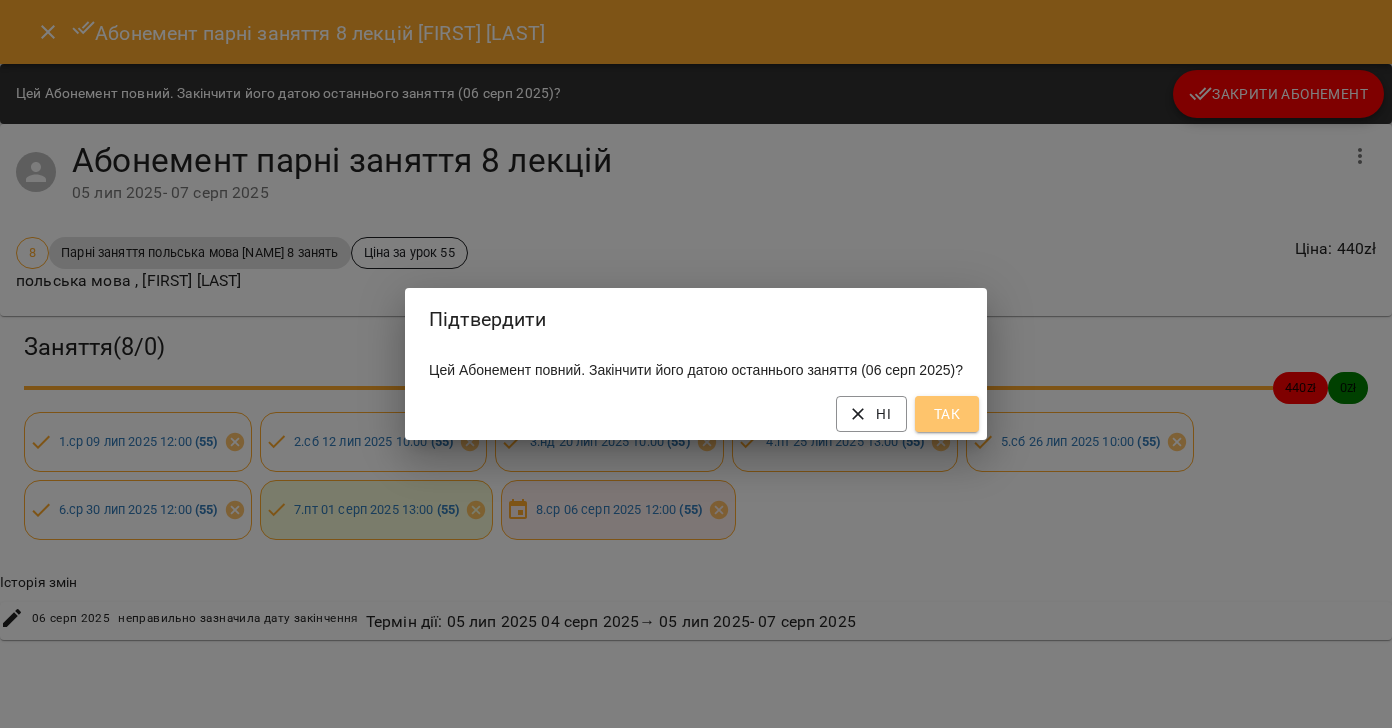 click on "Так" at bounding box center [947, 414] 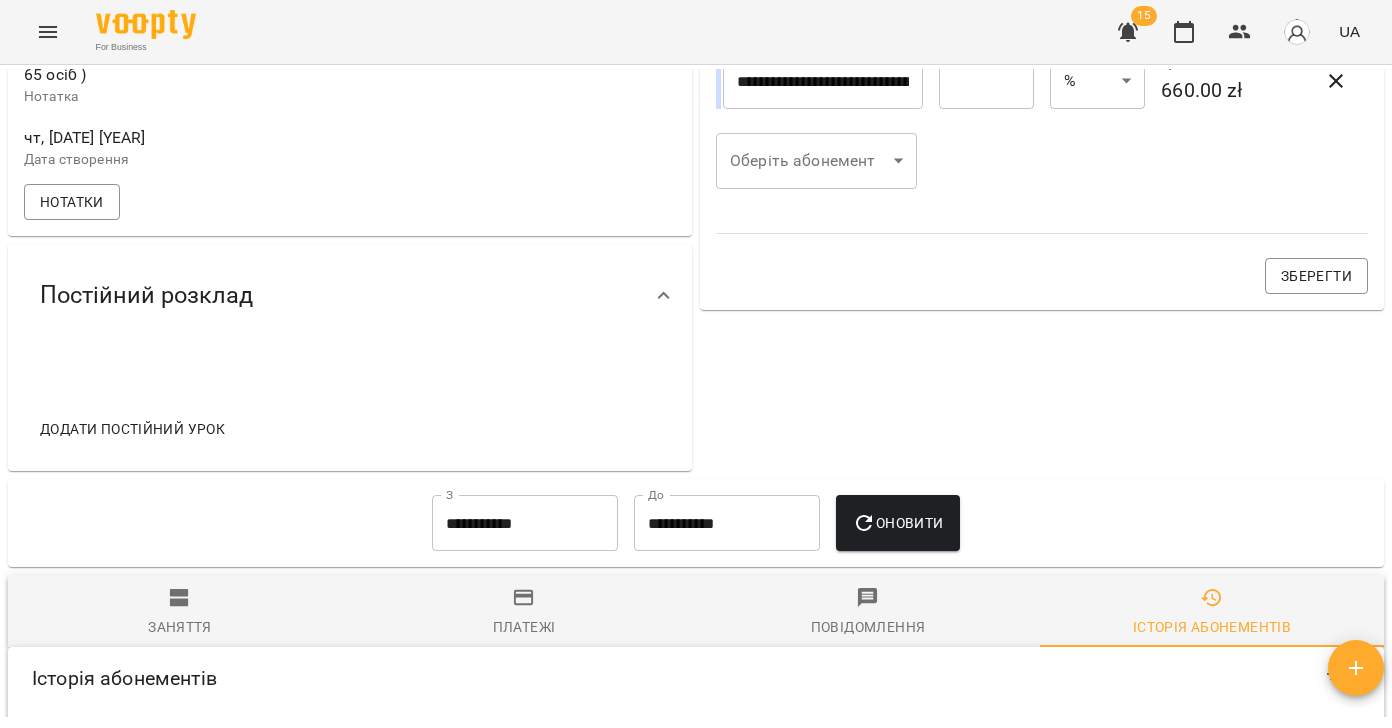 scroll, scrollTop: 719, scrollLeft: 0, axis: vertical 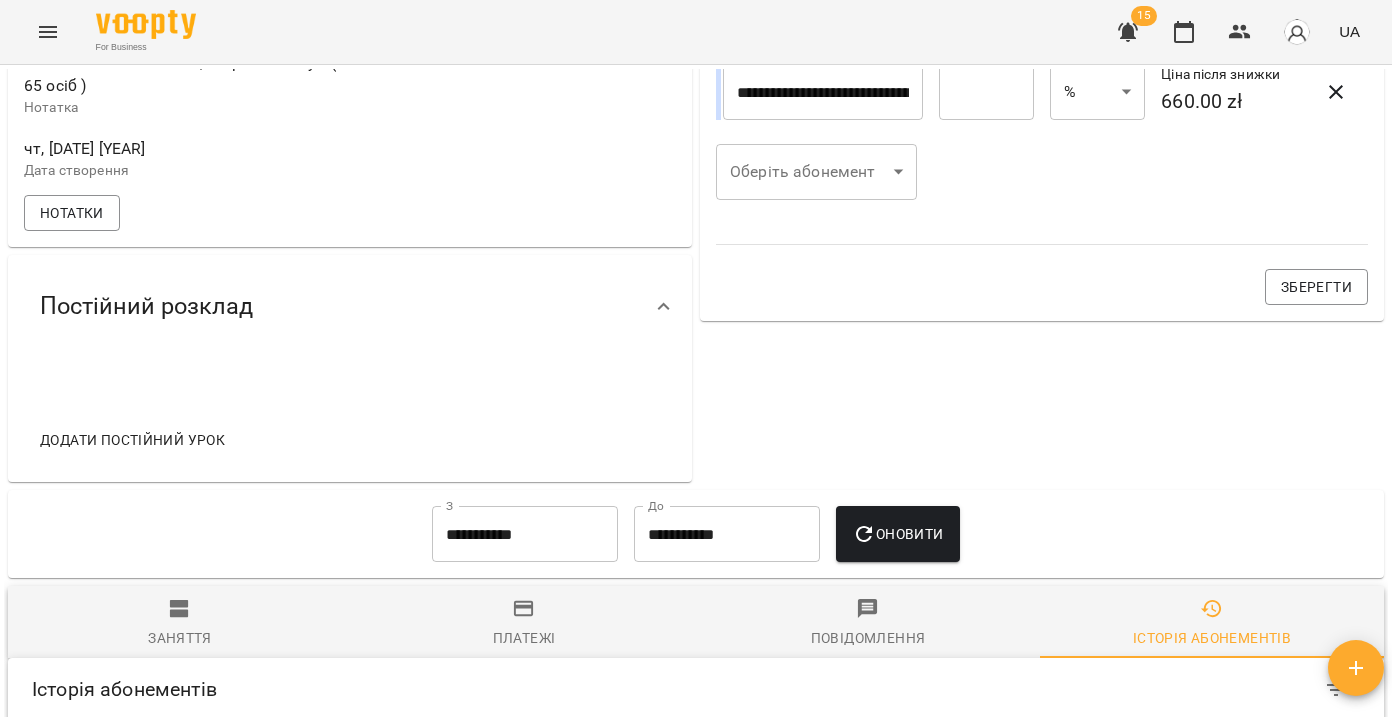 click 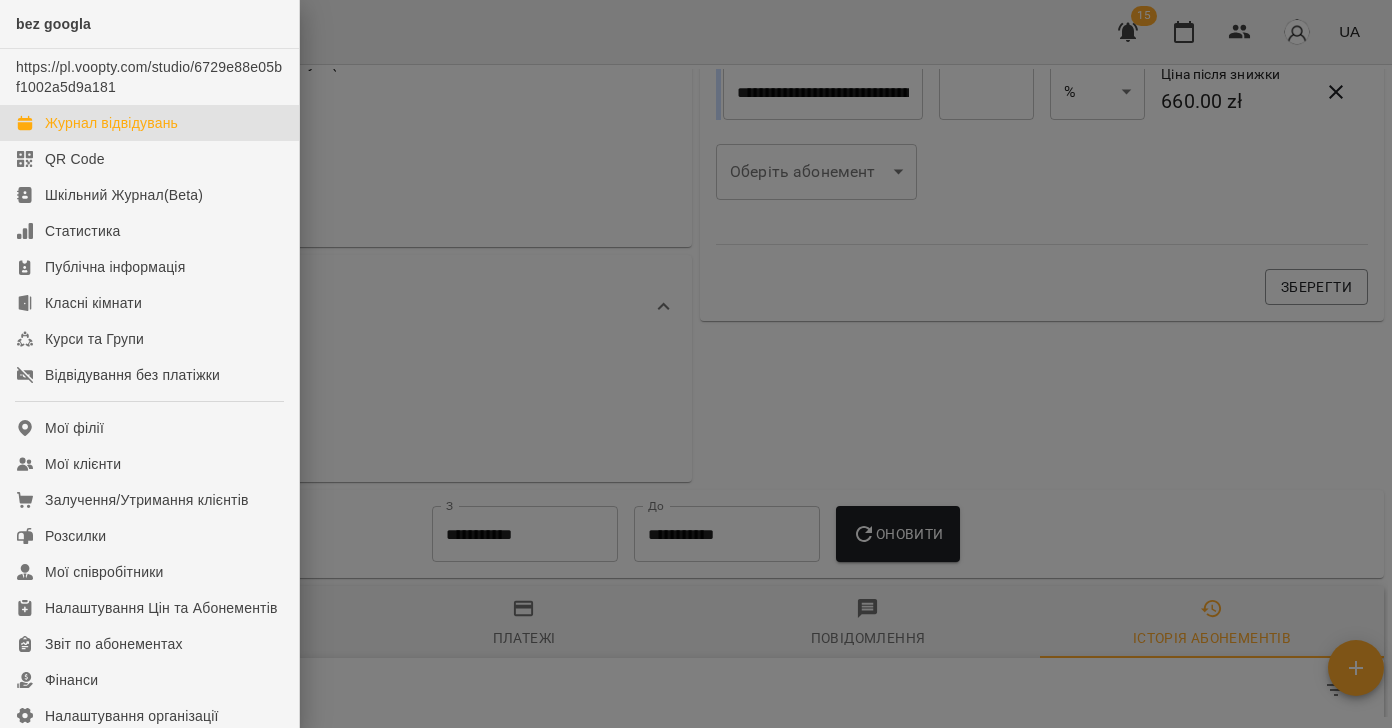 click on "Журнал відвідувань" at bounding box center [111, 123] 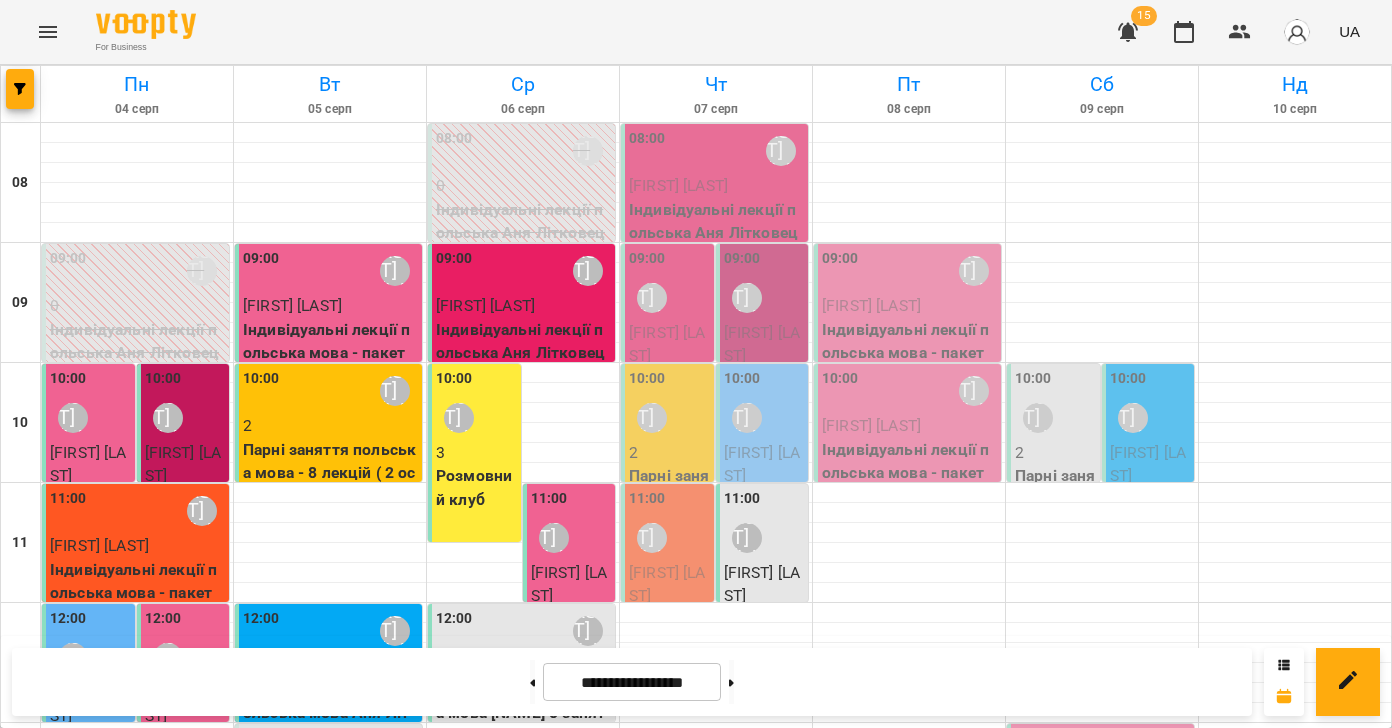 scroll, scrollTop: 237, scrollLeft: 0, axis: vertical 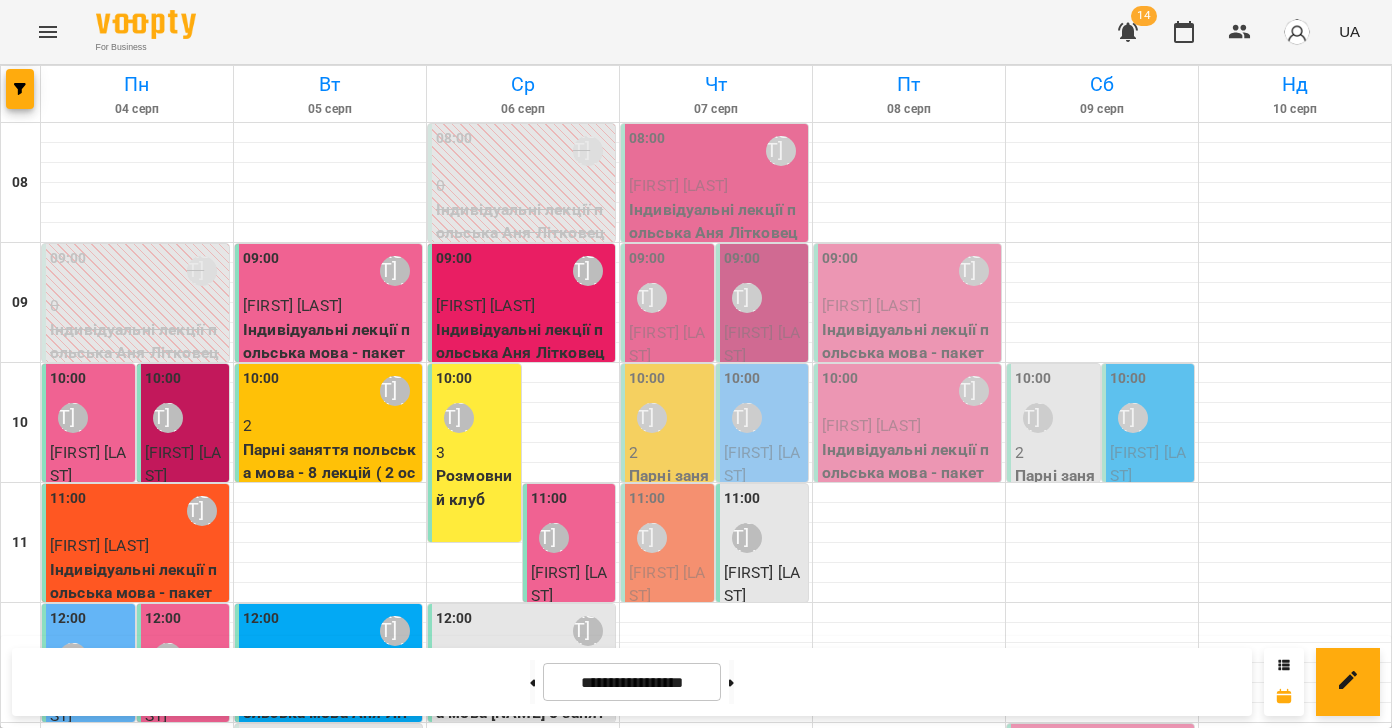 click on "Парні заняття польська мова [NAME]  8 занять" at bounding box center [523, 713] 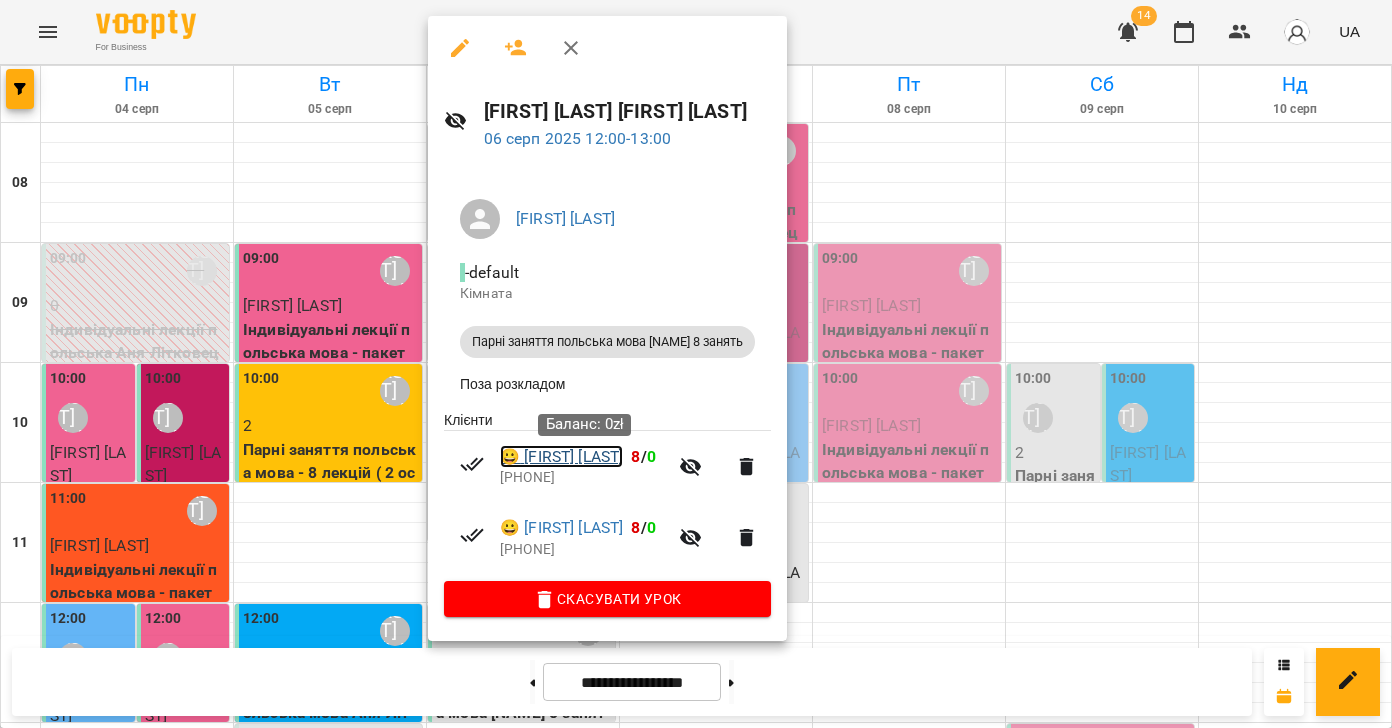 click on "😀   [FIRST] [LAST]" at bounding box center [561, 457] 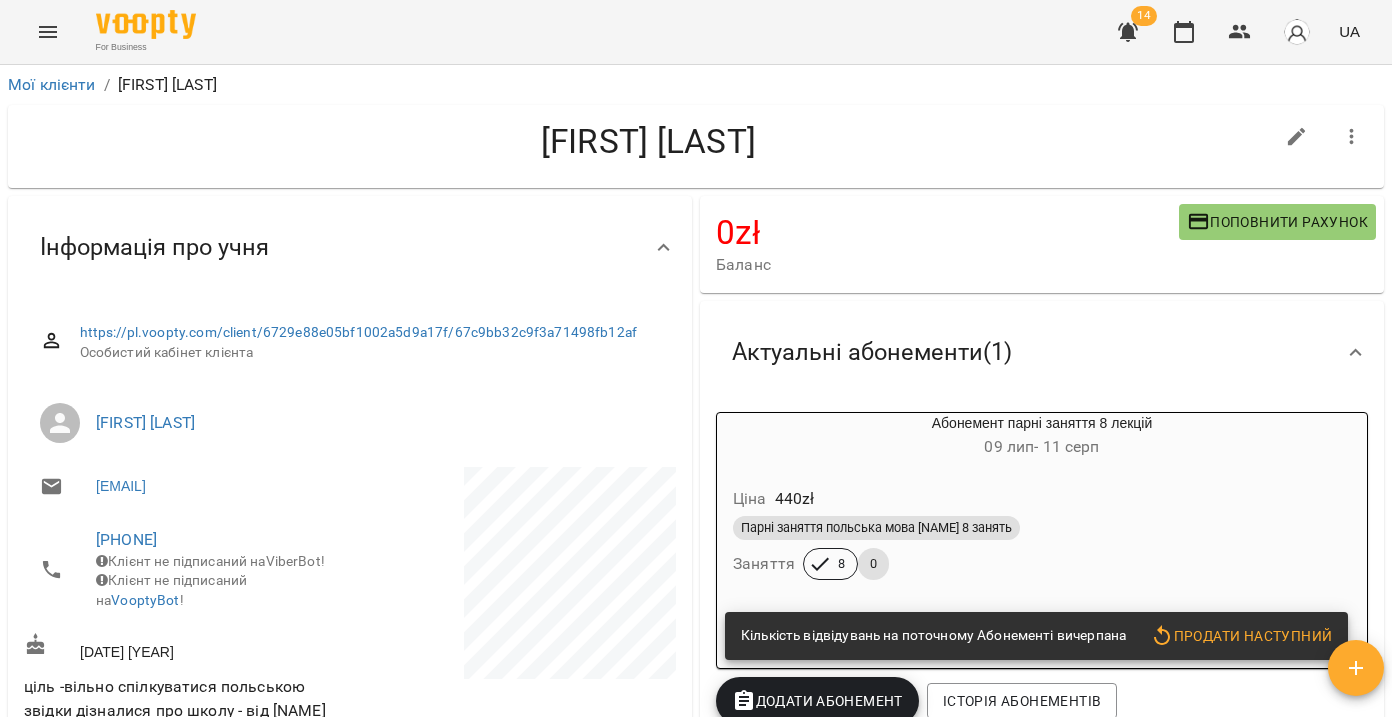 click on "Парні заняття польська мова [NAME]  8 занять" at bounding box center (1042, 528) 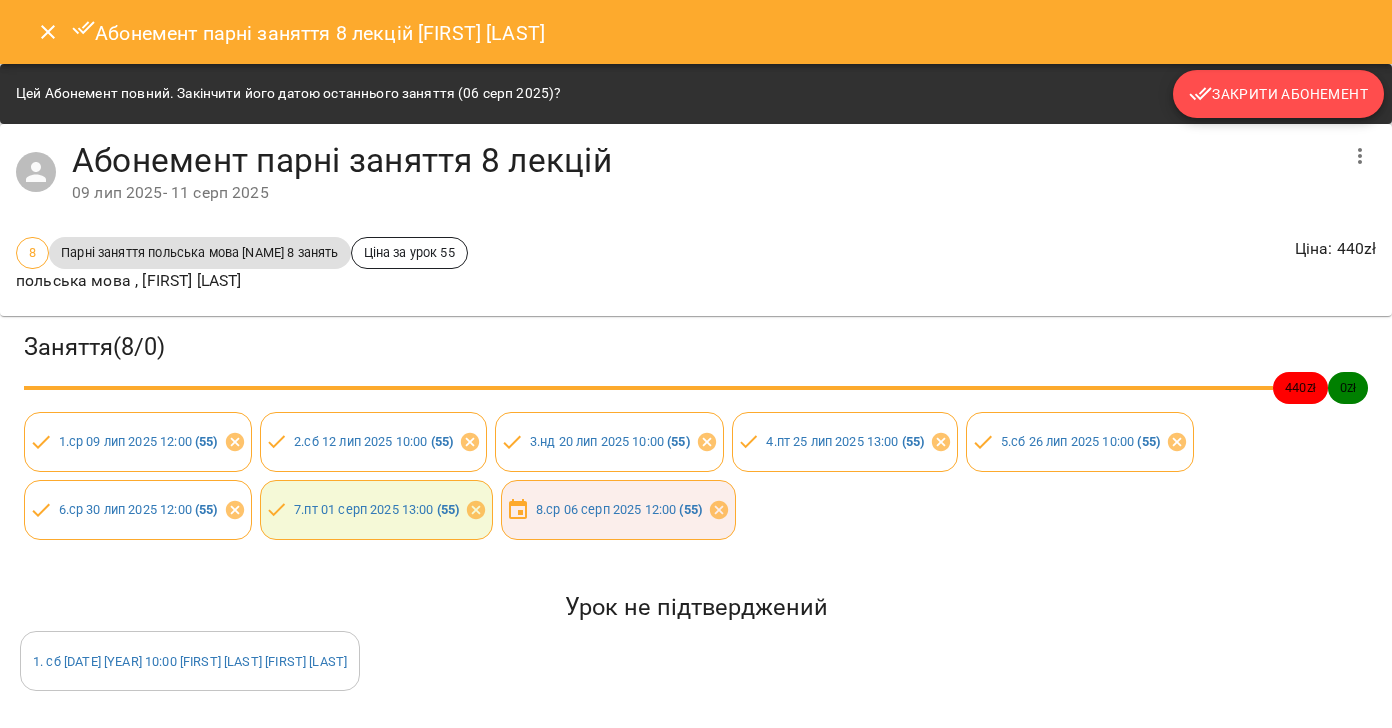click on "Закрити Абонемент" at bounding box center (1278, 94) 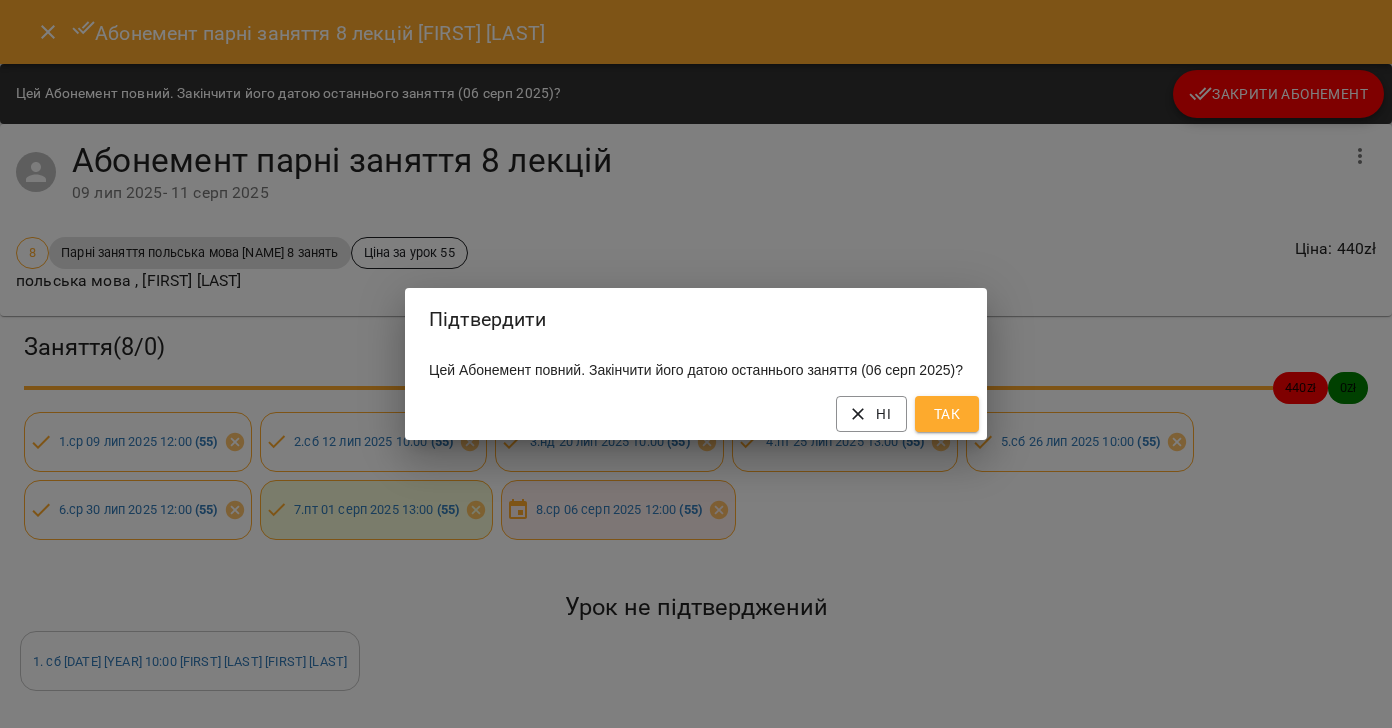 click on "Так" at bounding box center (947, 414) 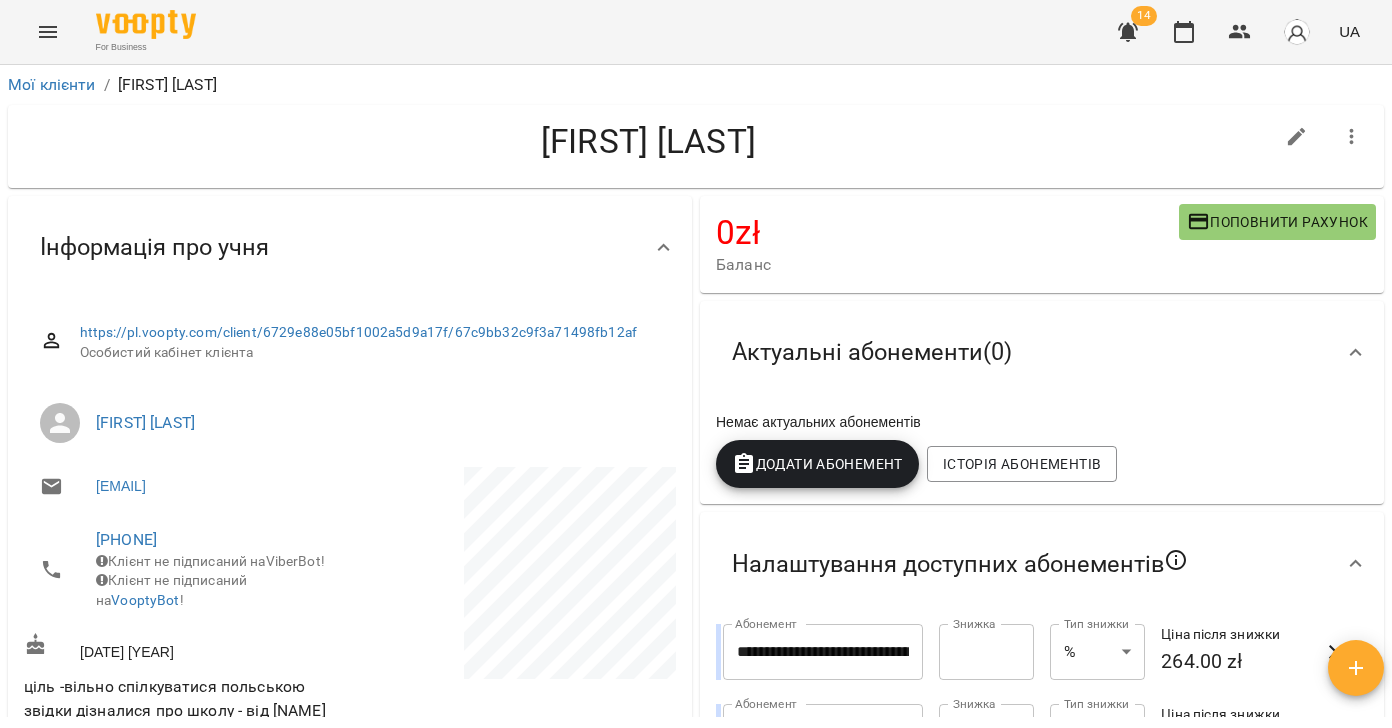 scroll, scrollTop: 3, scrollLeft: 0, axis: vertical 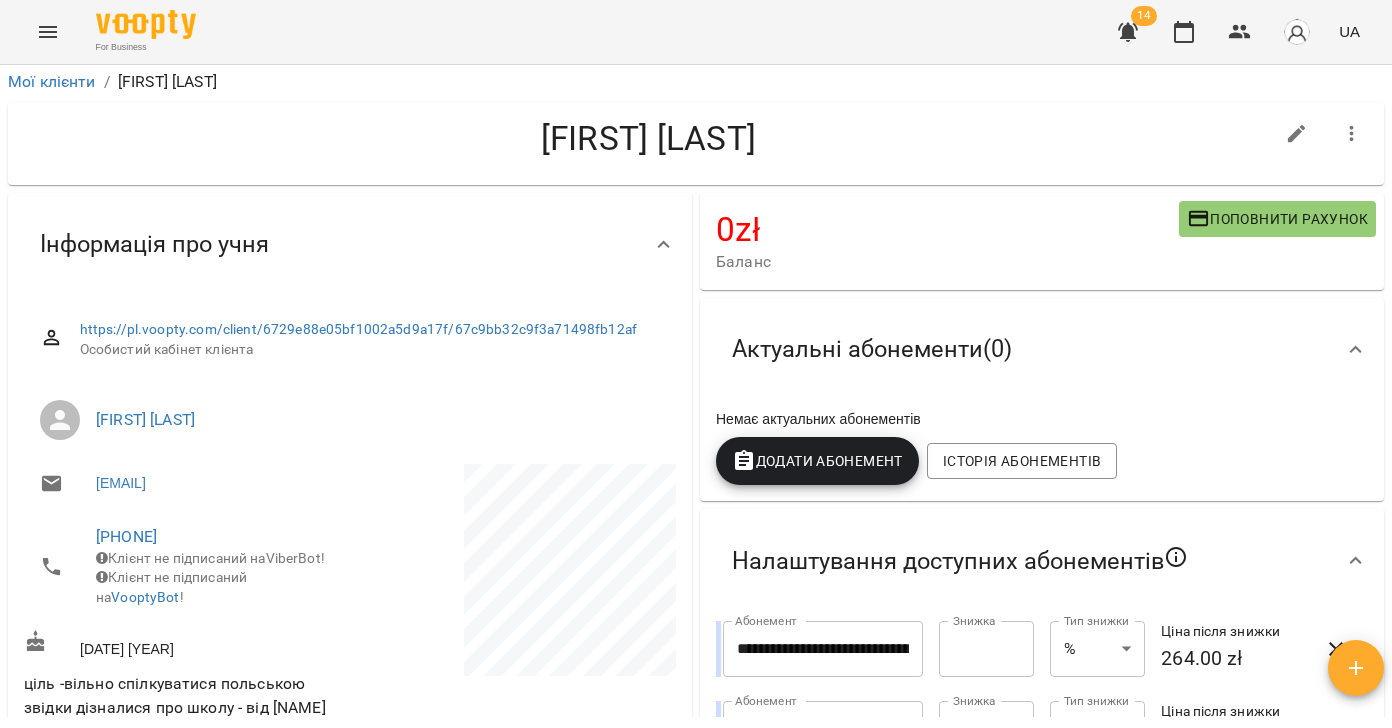 click 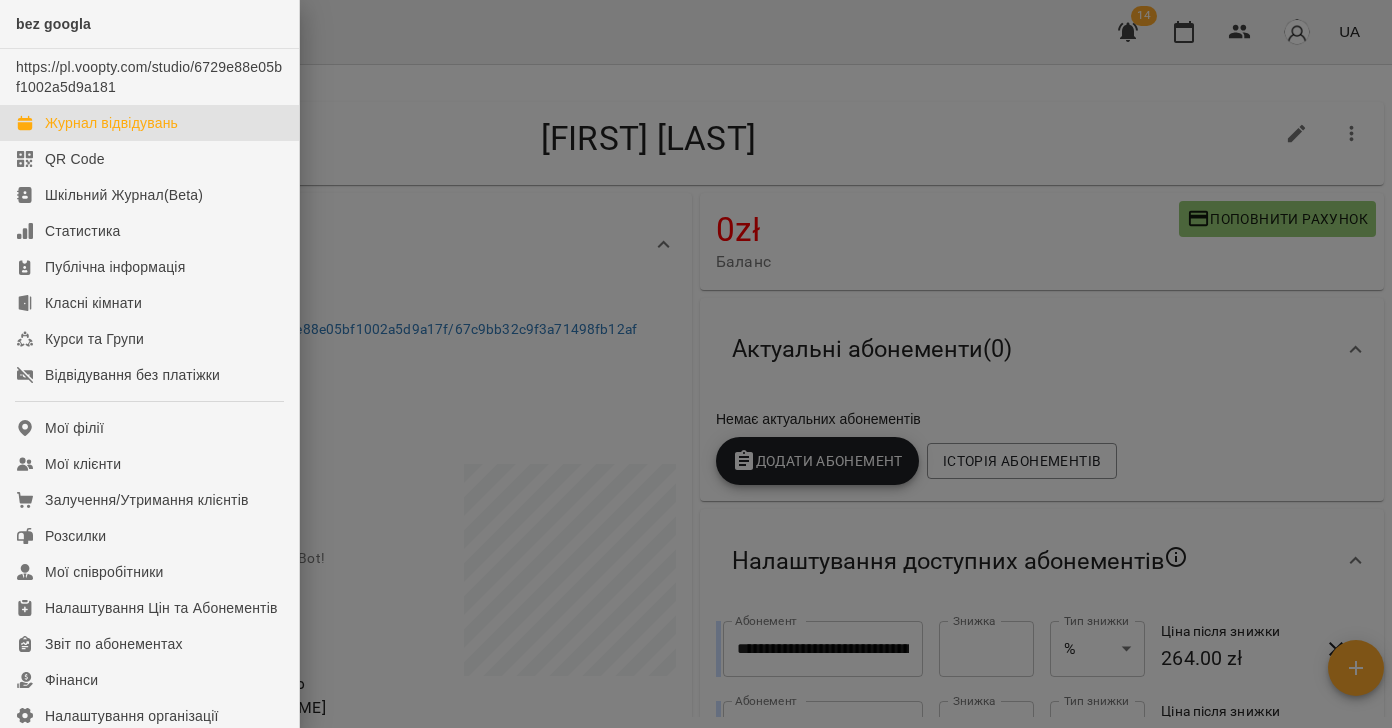 click on "Журнал відвідувань" at bounding box center (111, 123) 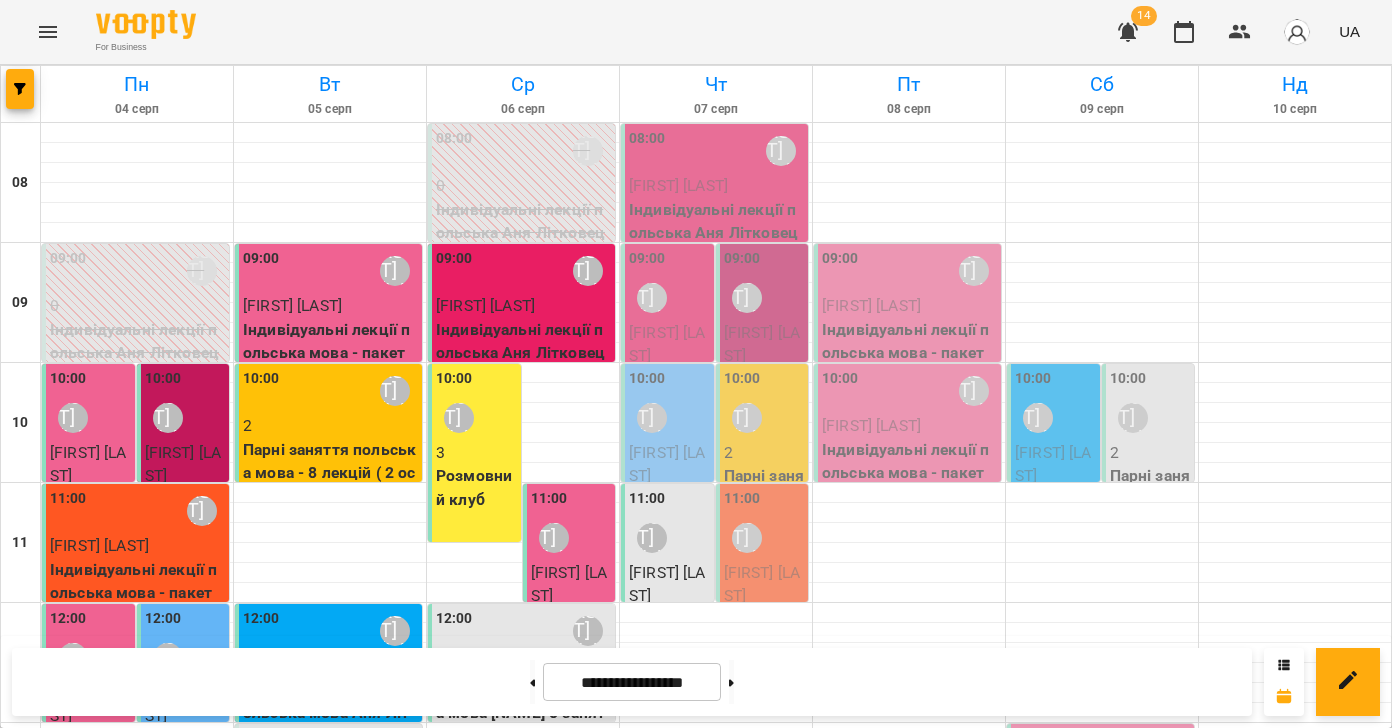 scroll, scrollTop: 592, scrollLeft: 0, axis: vertical 